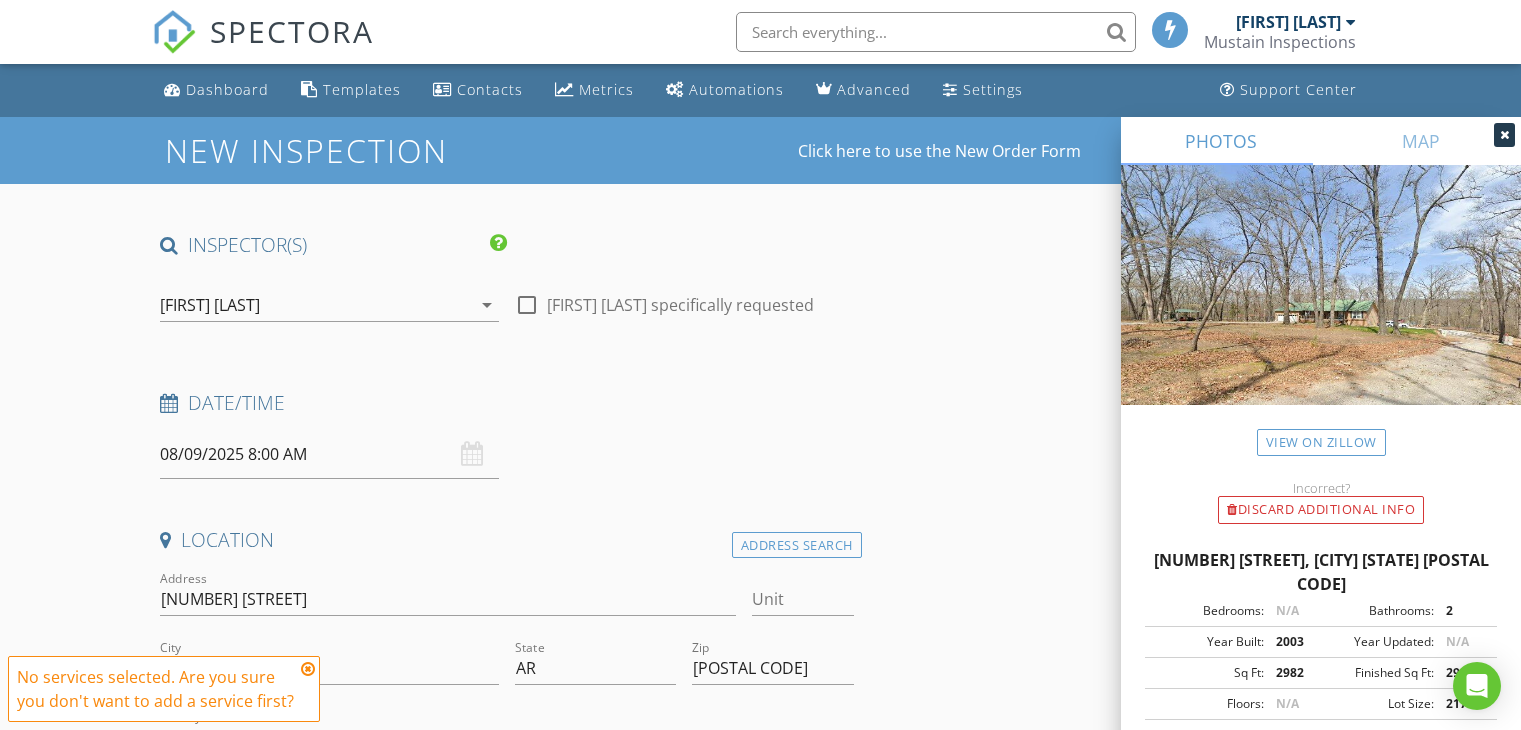 scroll, scrollTop: 0, scrollLeft: 0, axis: both 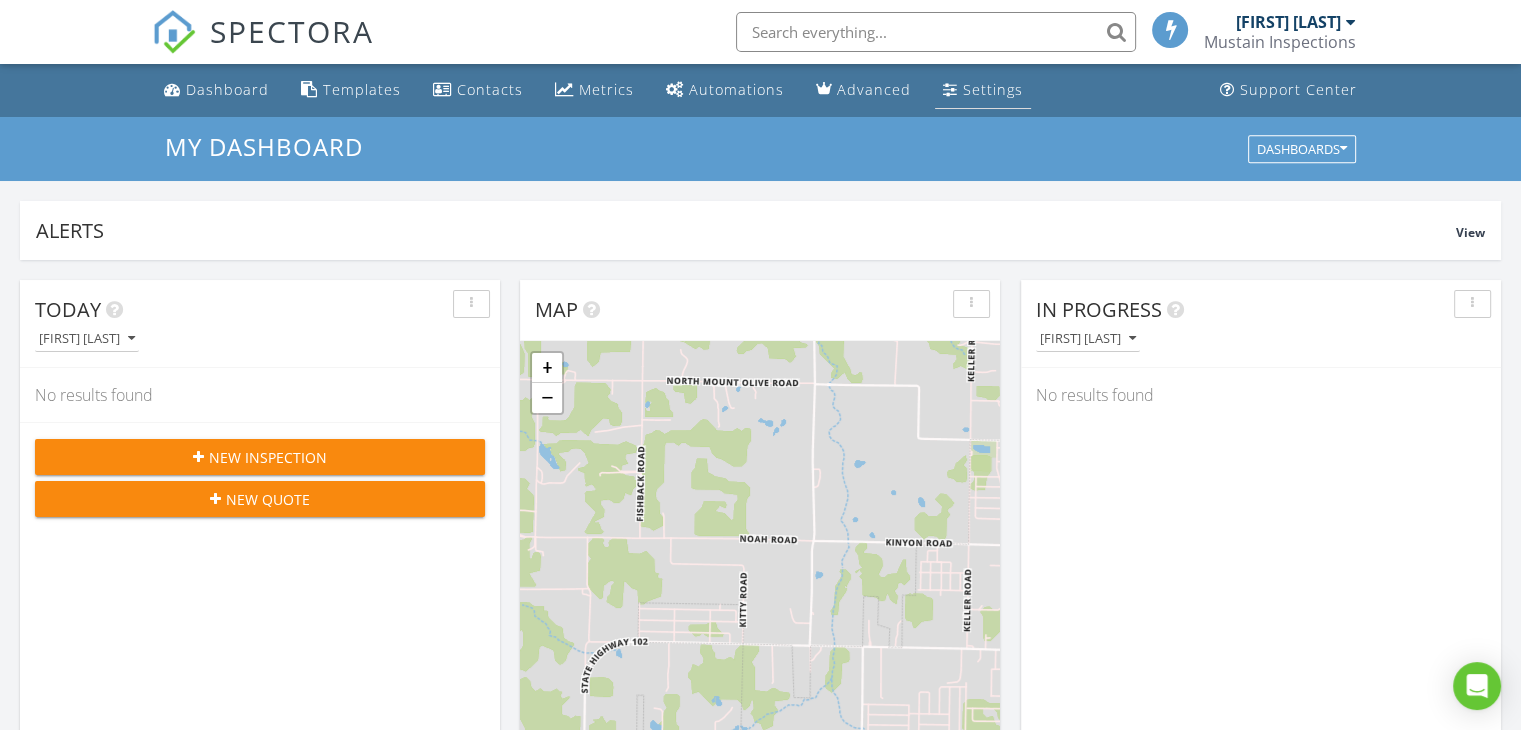 click at bounding box center [950, 89] 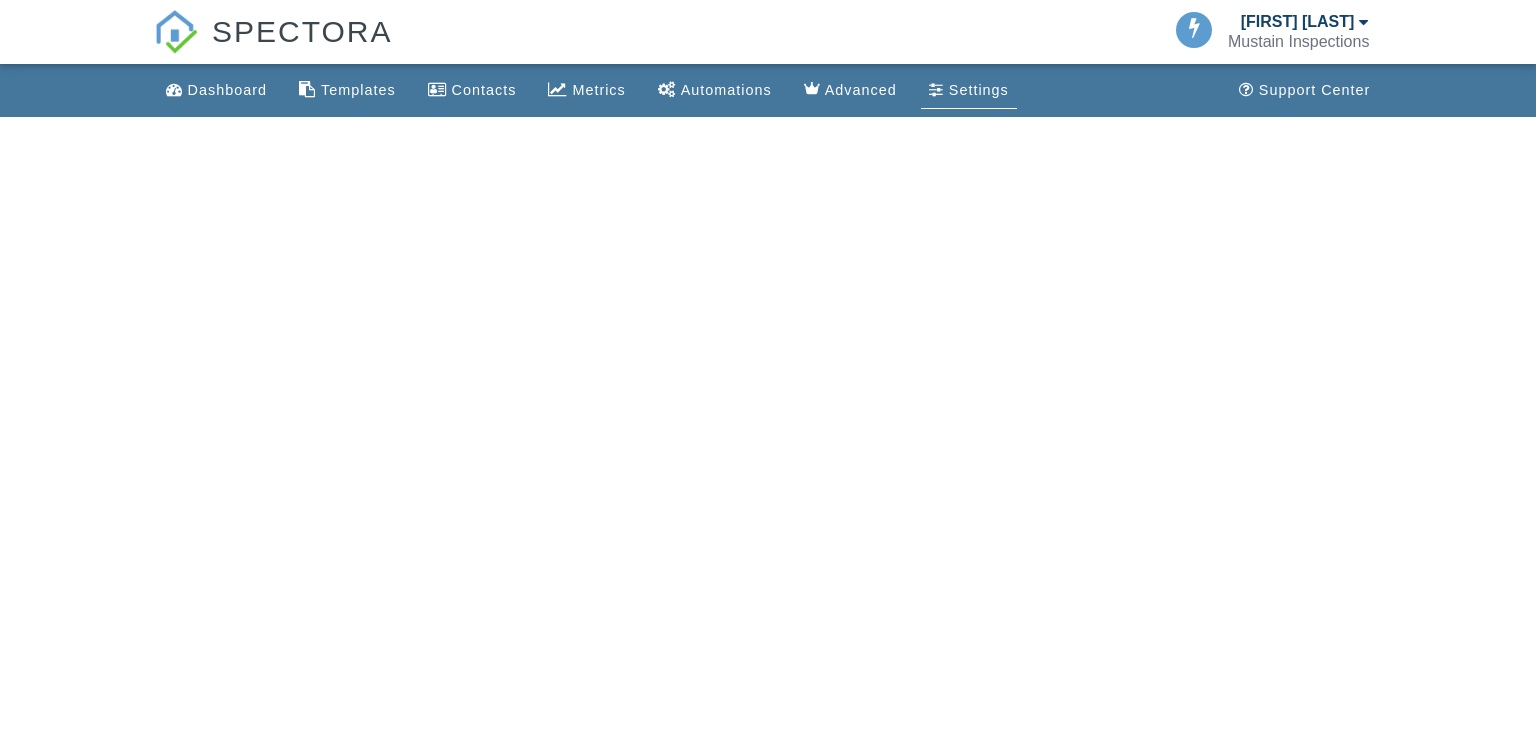 scroll, scrollTop: 0, scrollLeft: 0, axis: both 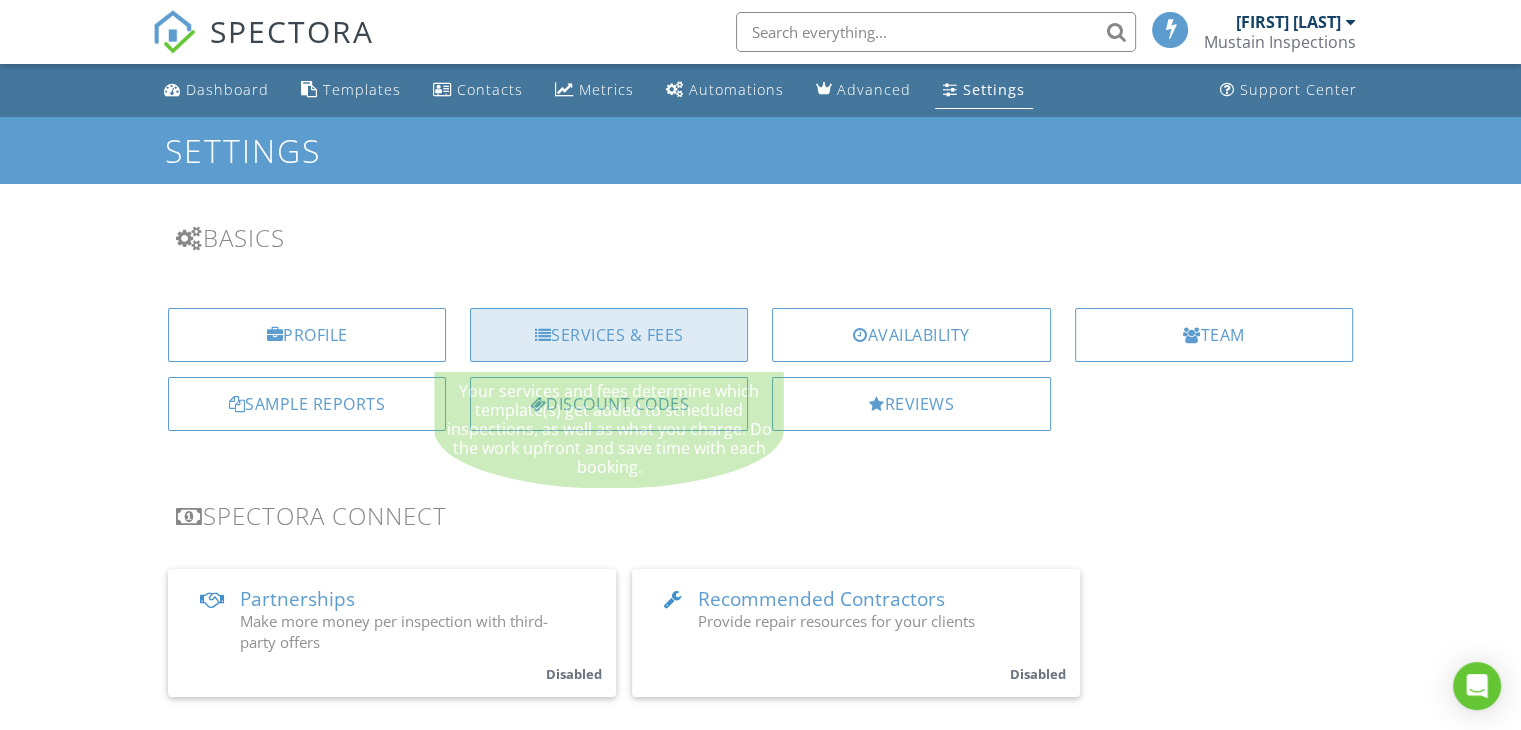 click on "Services & Fees" at bounding box center (609, 335) 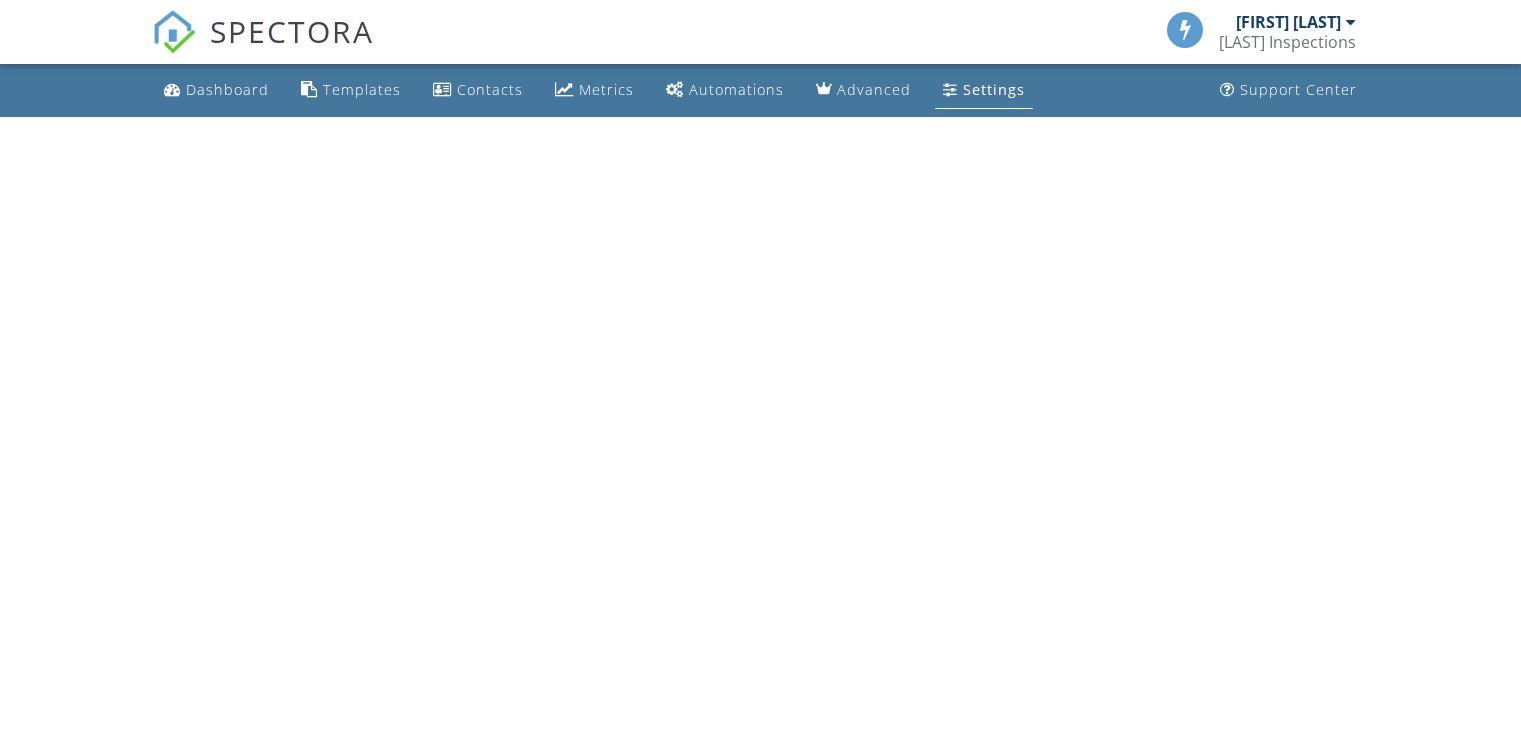 scroll, scrollTop: 0, scrollLeft: 0, axis: both 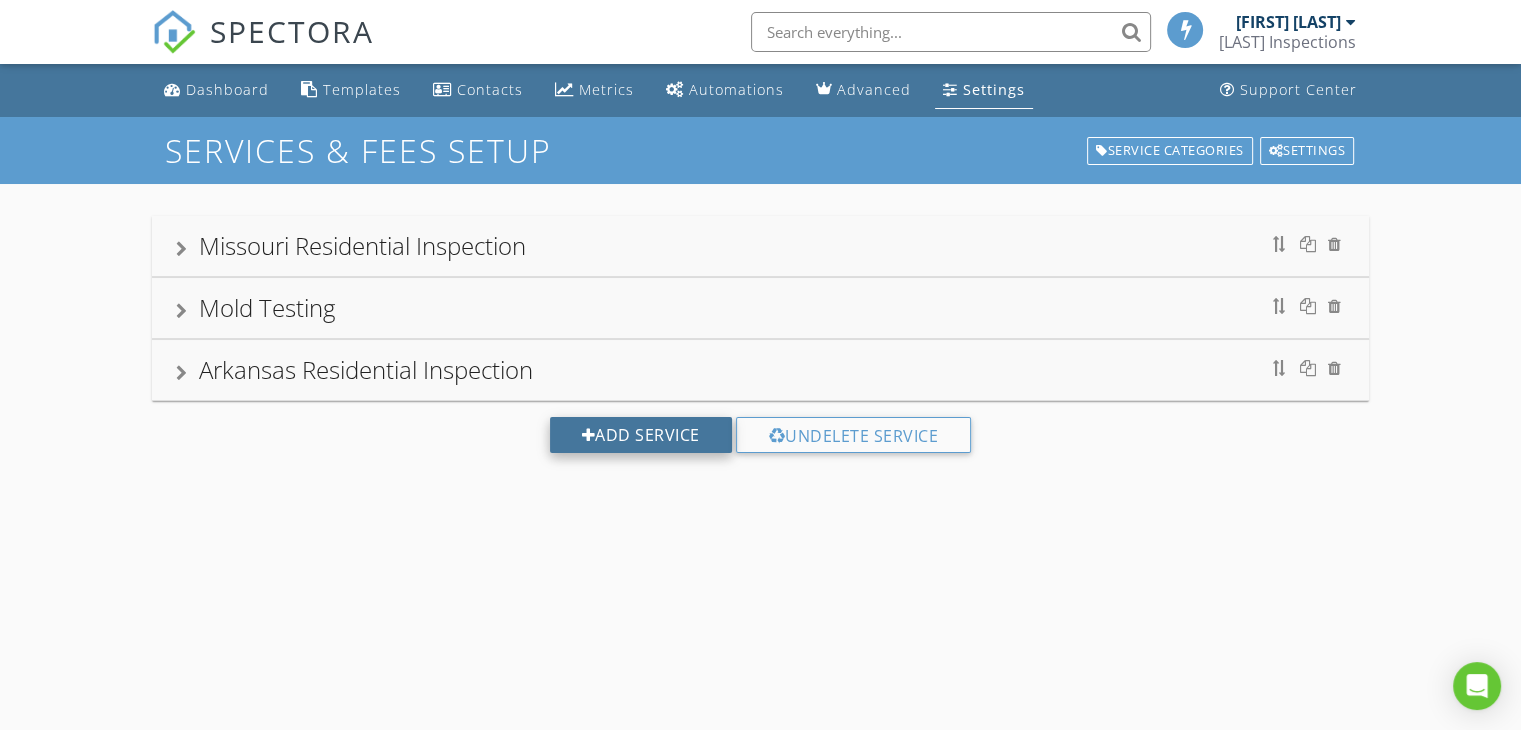 click on "Add Service" at bounding box center (641, 435) 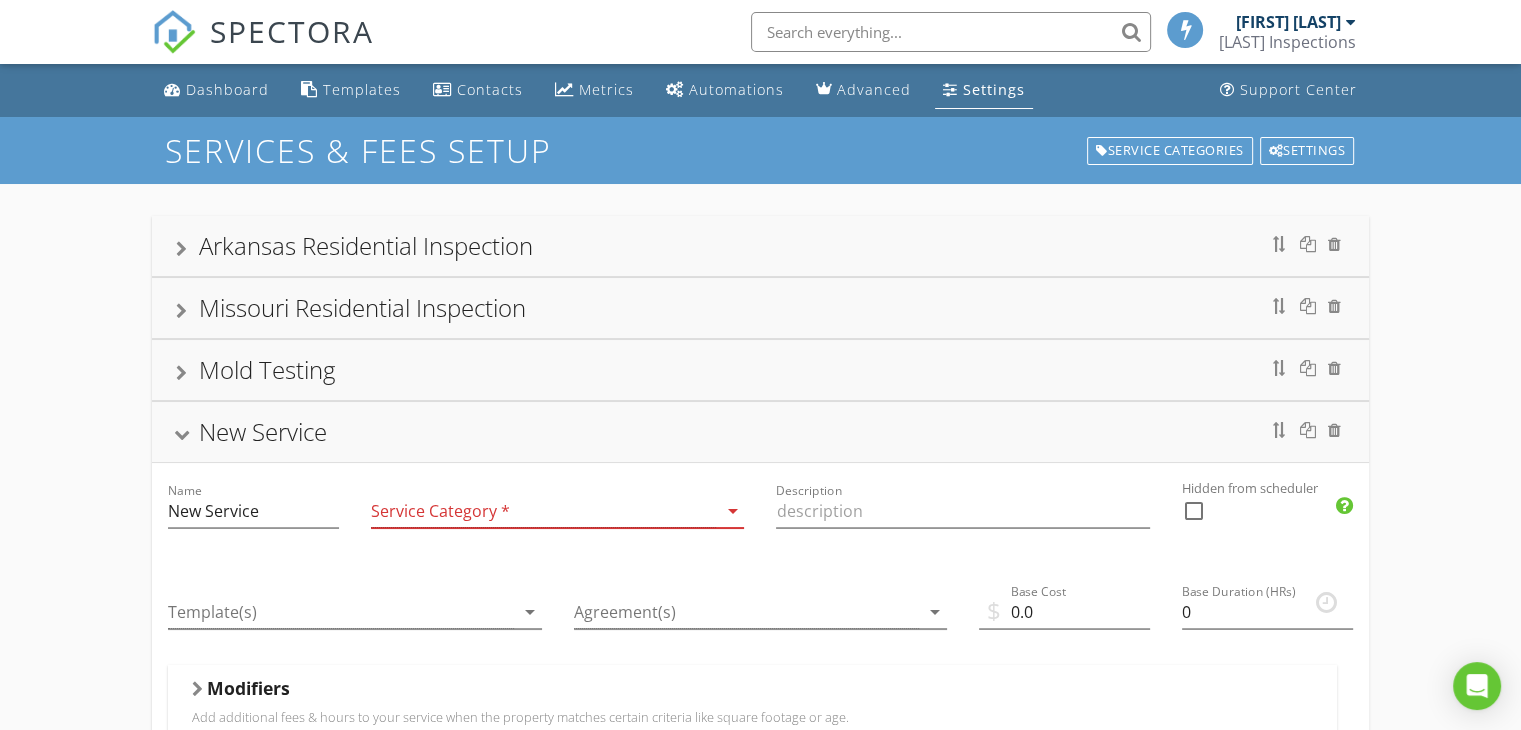 click at bounding box center (544, 511) 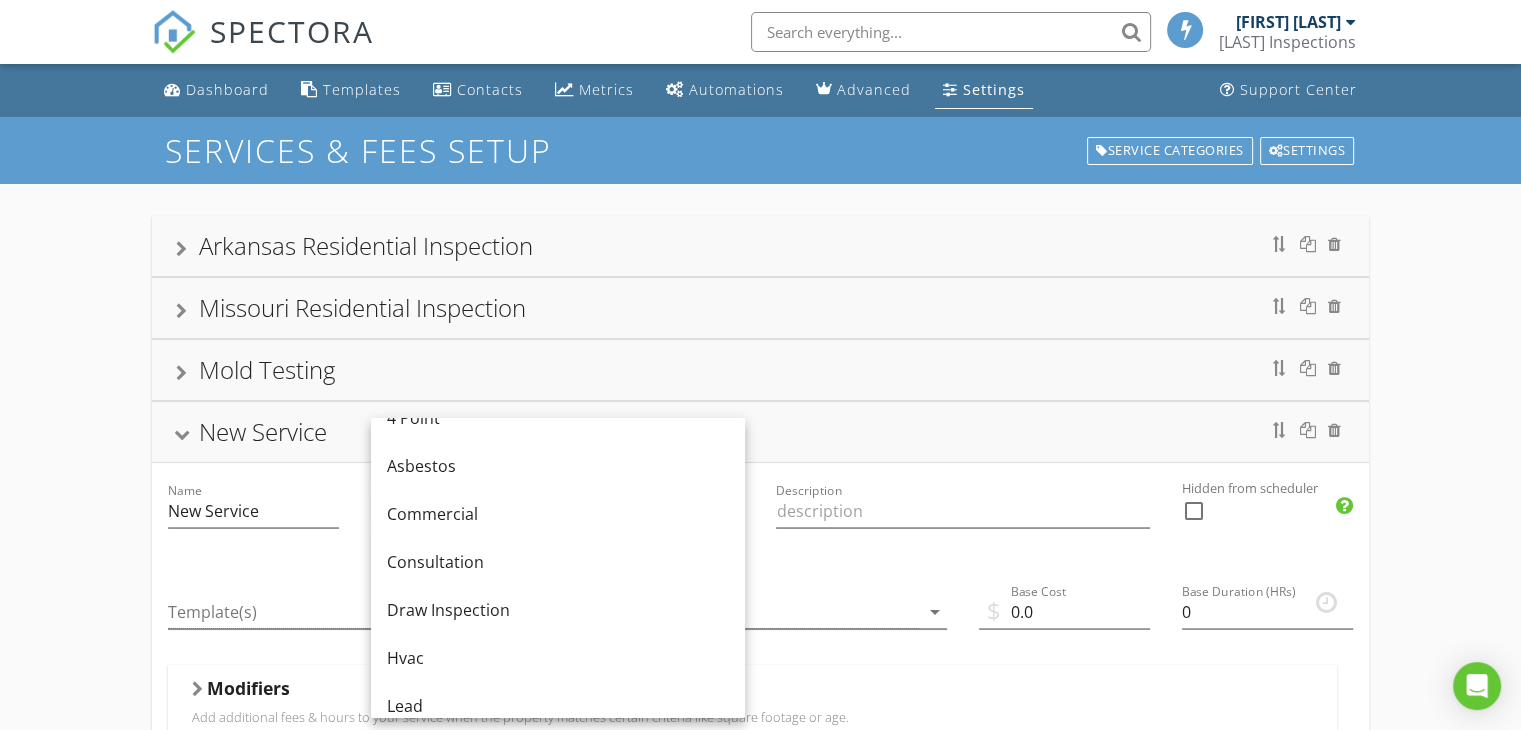 scroll, scrollTop: 44, scrollLeft: 0, axis: vertical 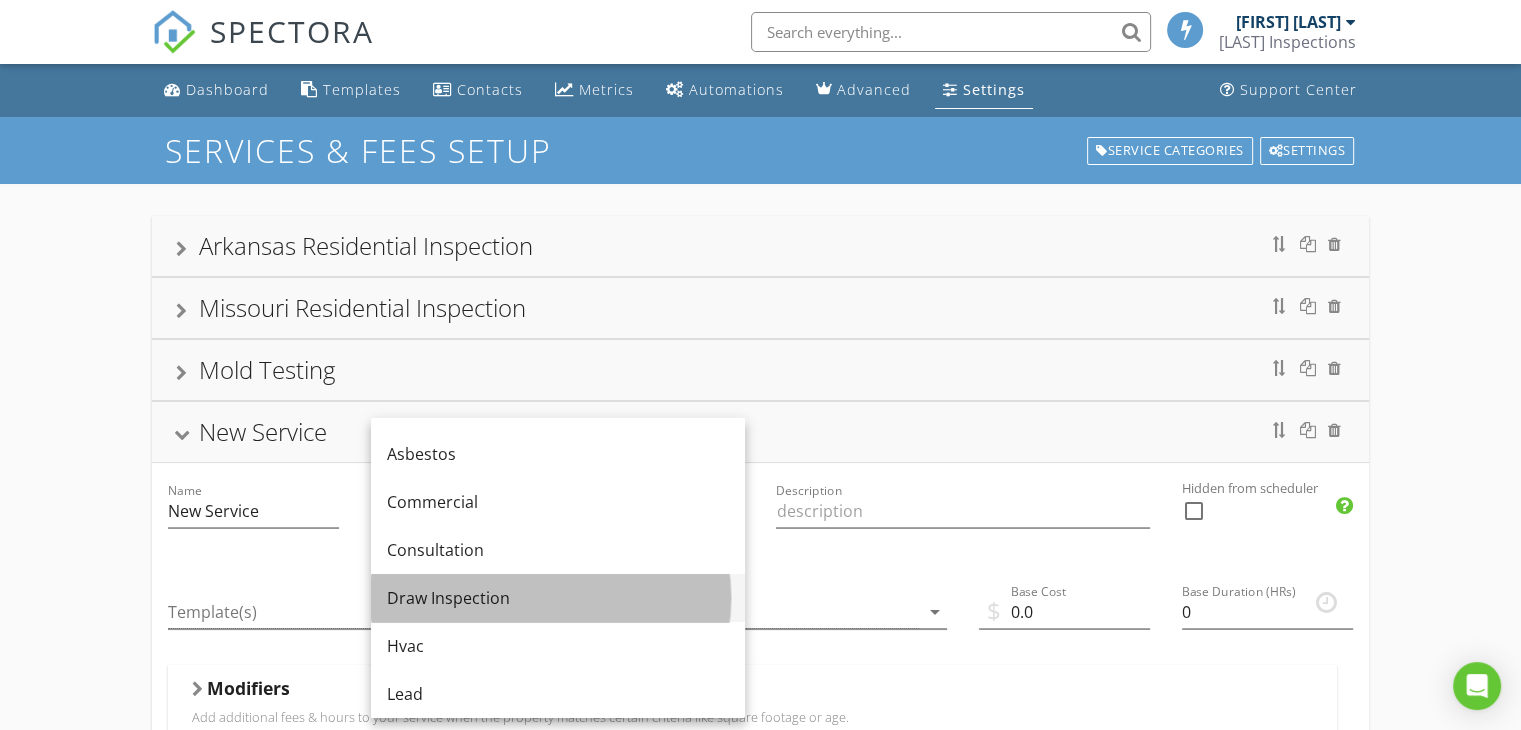 click on "Draw Inspection" at bounding box center (558, 598) 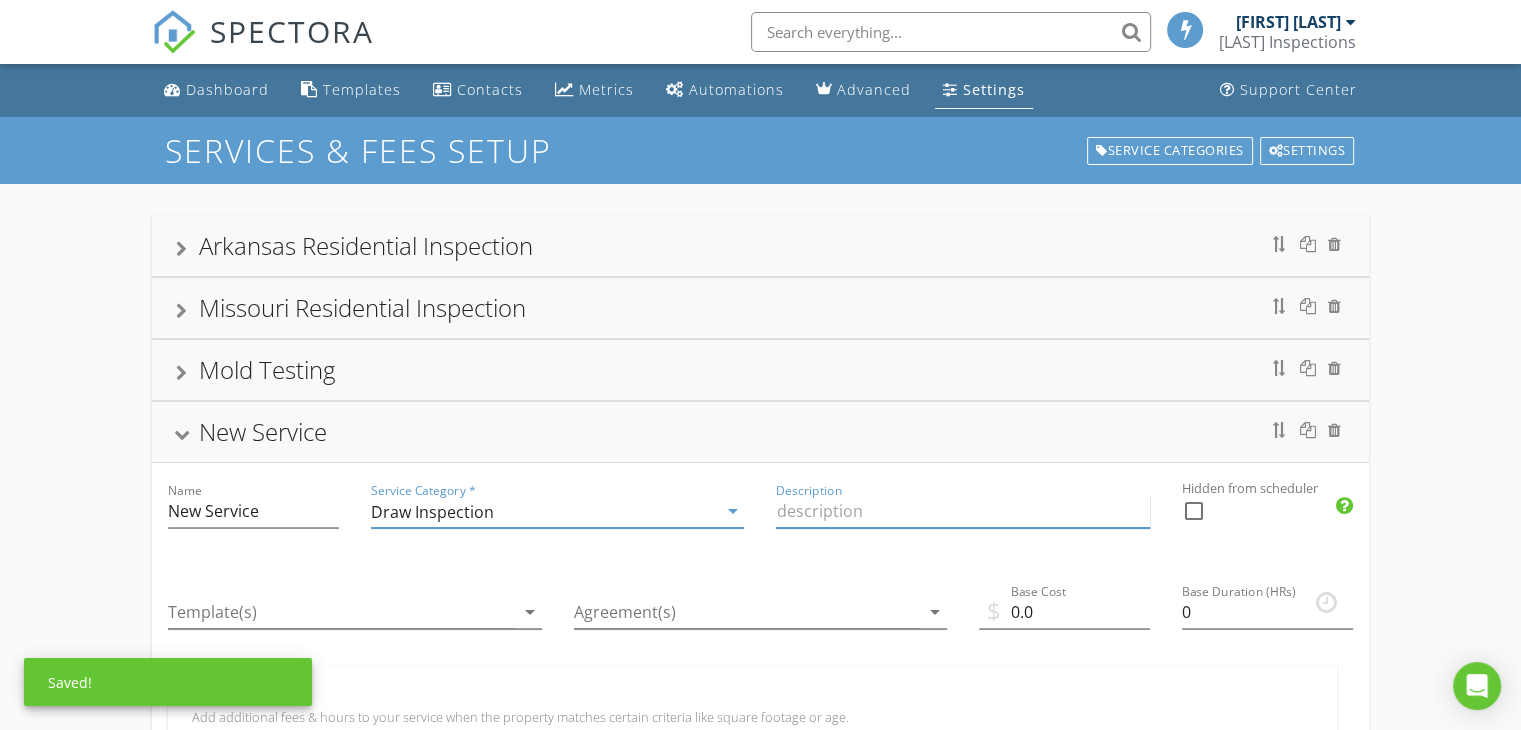 click at bounding box center (963, 511) 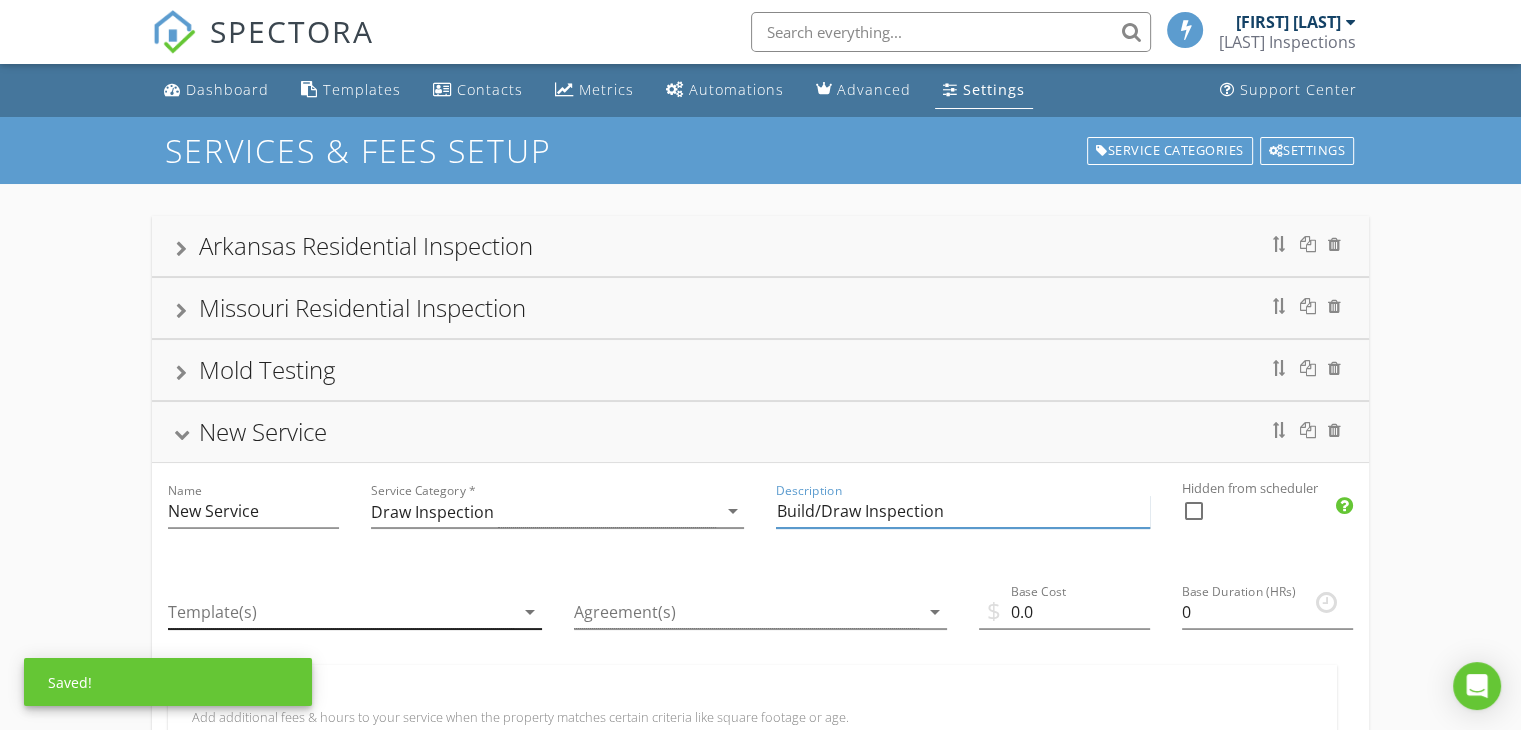 type on "Build/Draw Inspection" 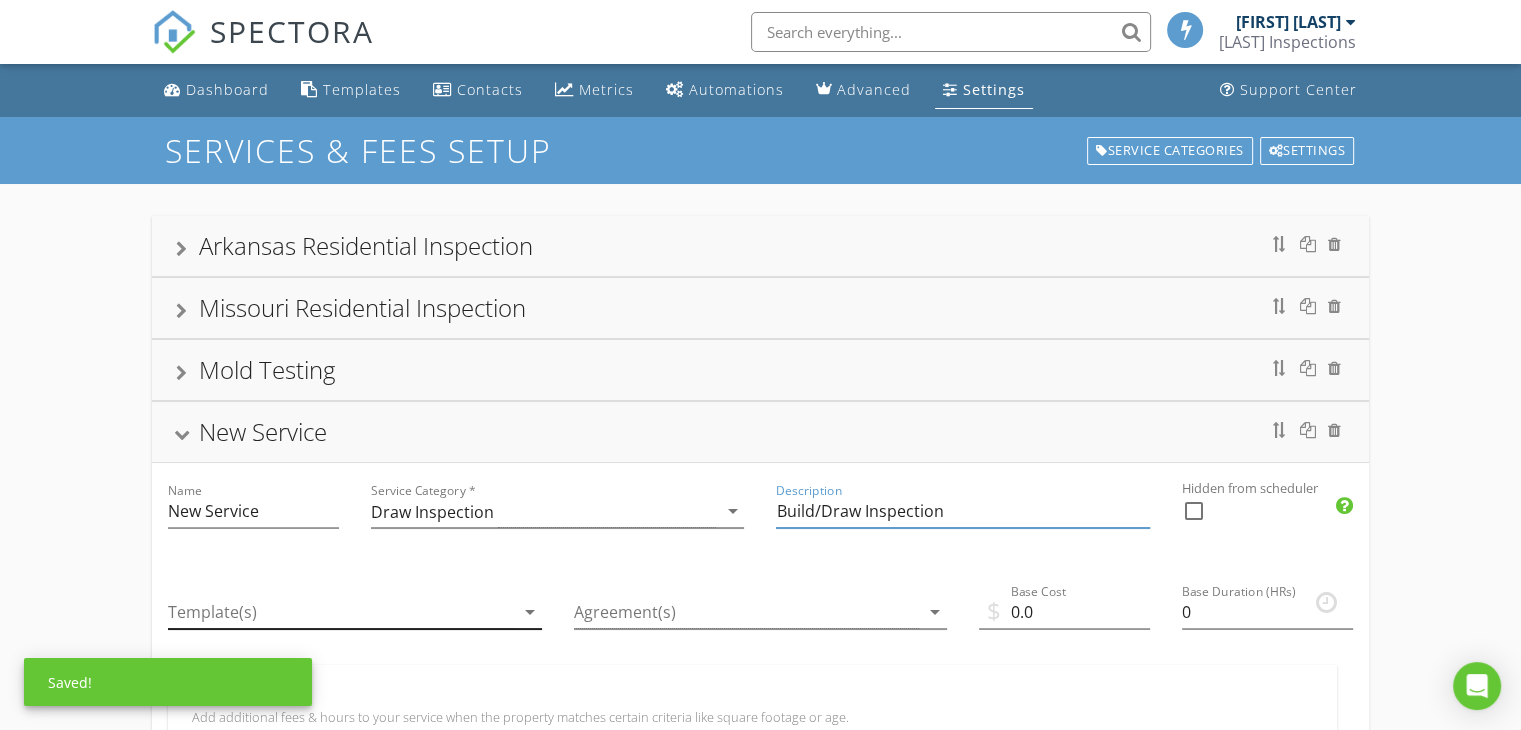 click on "arrow_drop_down" at bounding box center [530, 612] 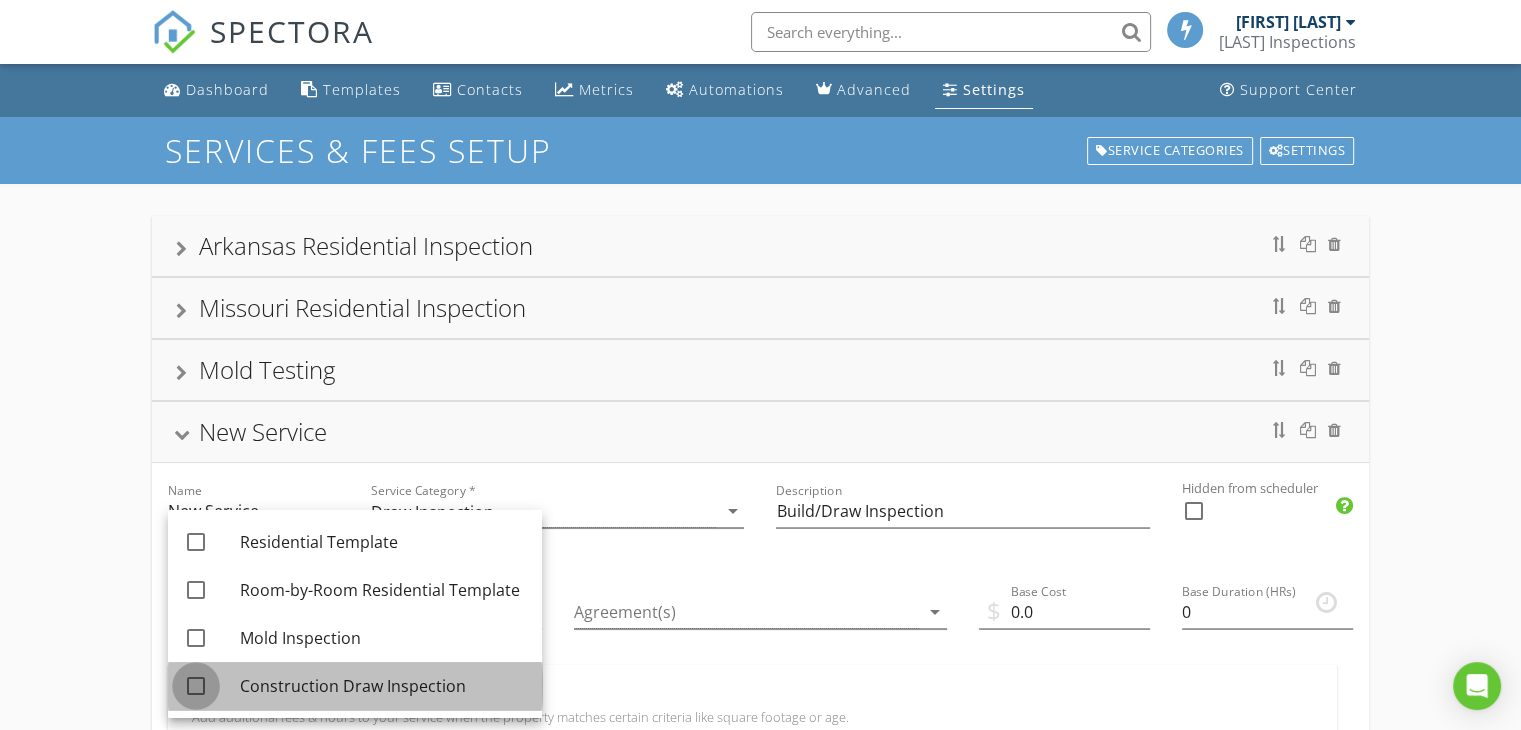 click at bounding box center [196, 686] 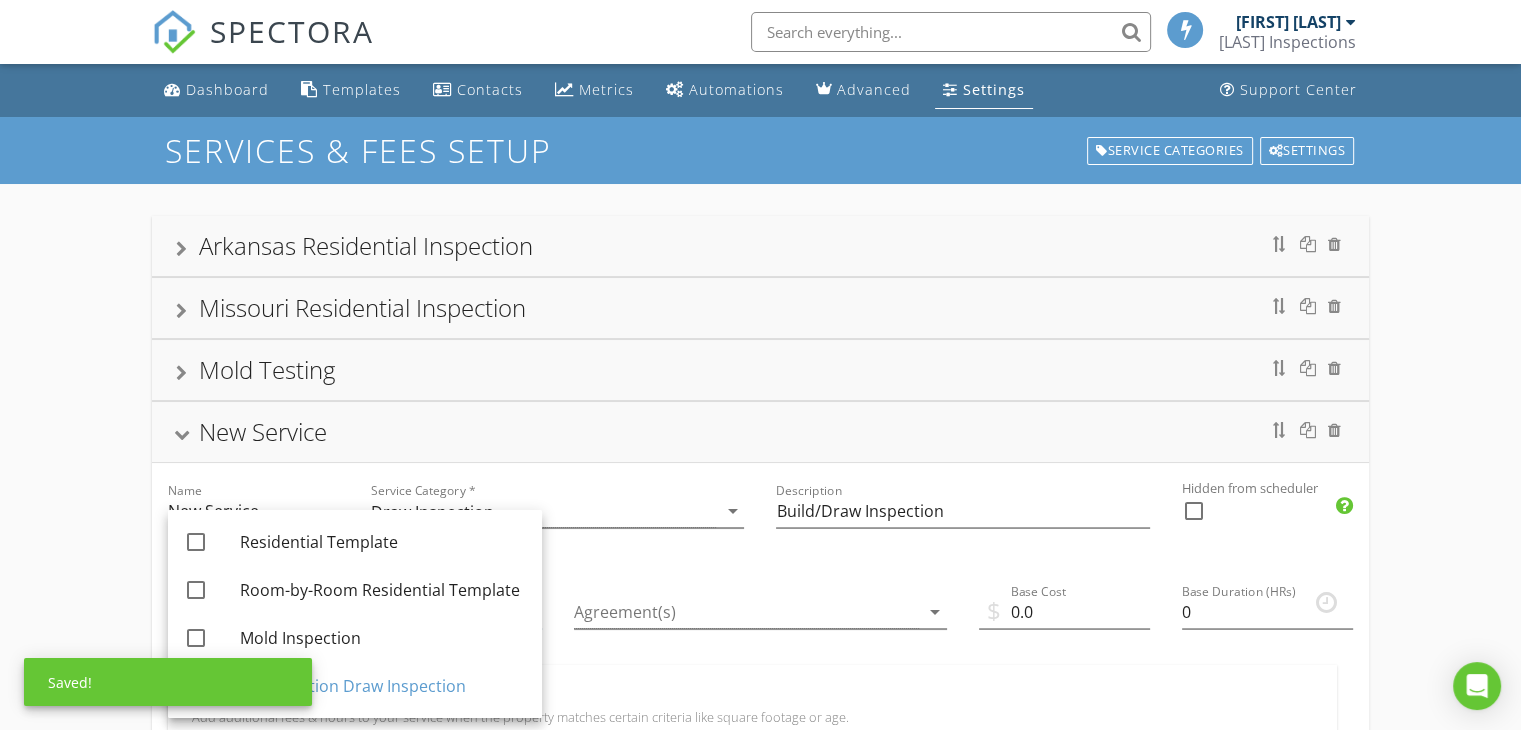 click at bounding box center [761, 643] 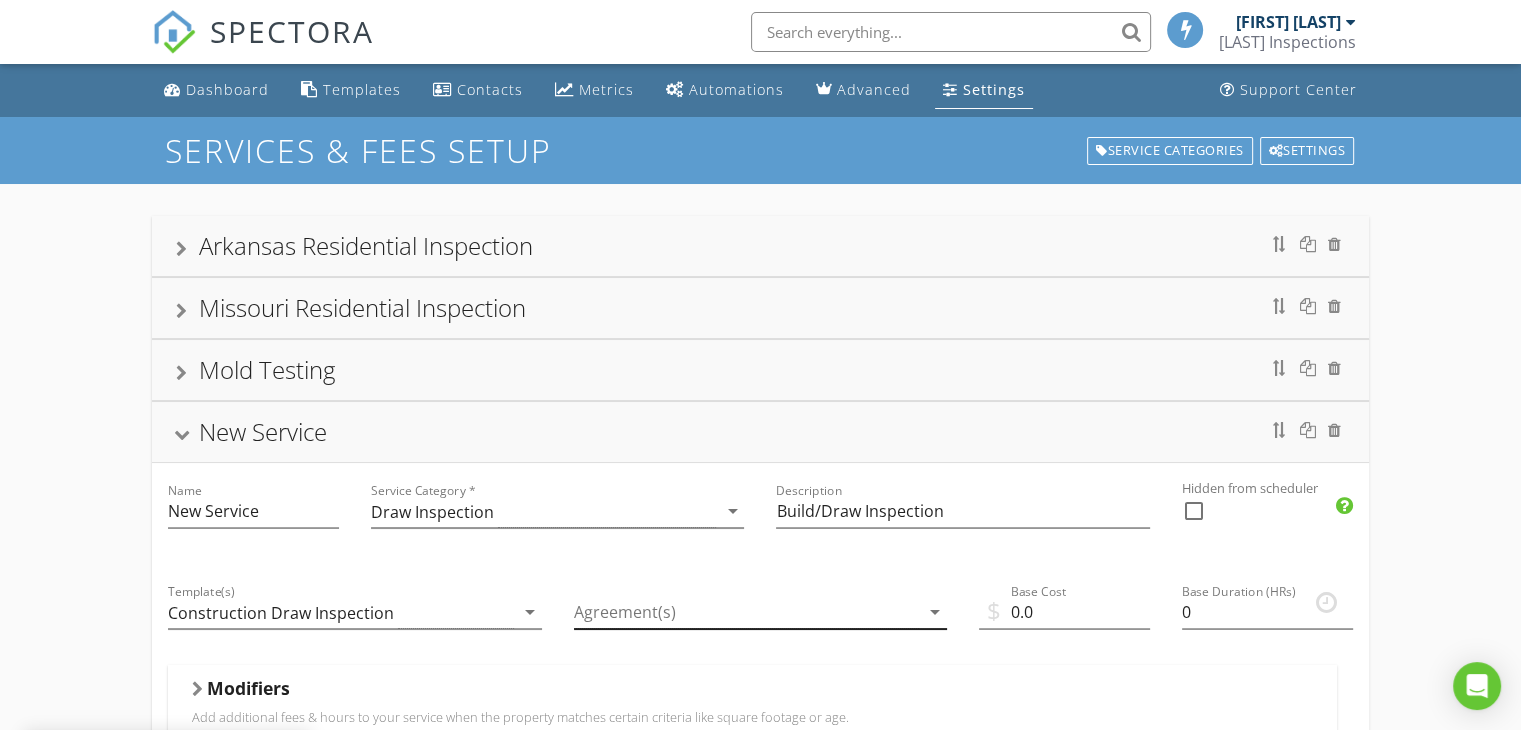click at bounding box center [747, 612] 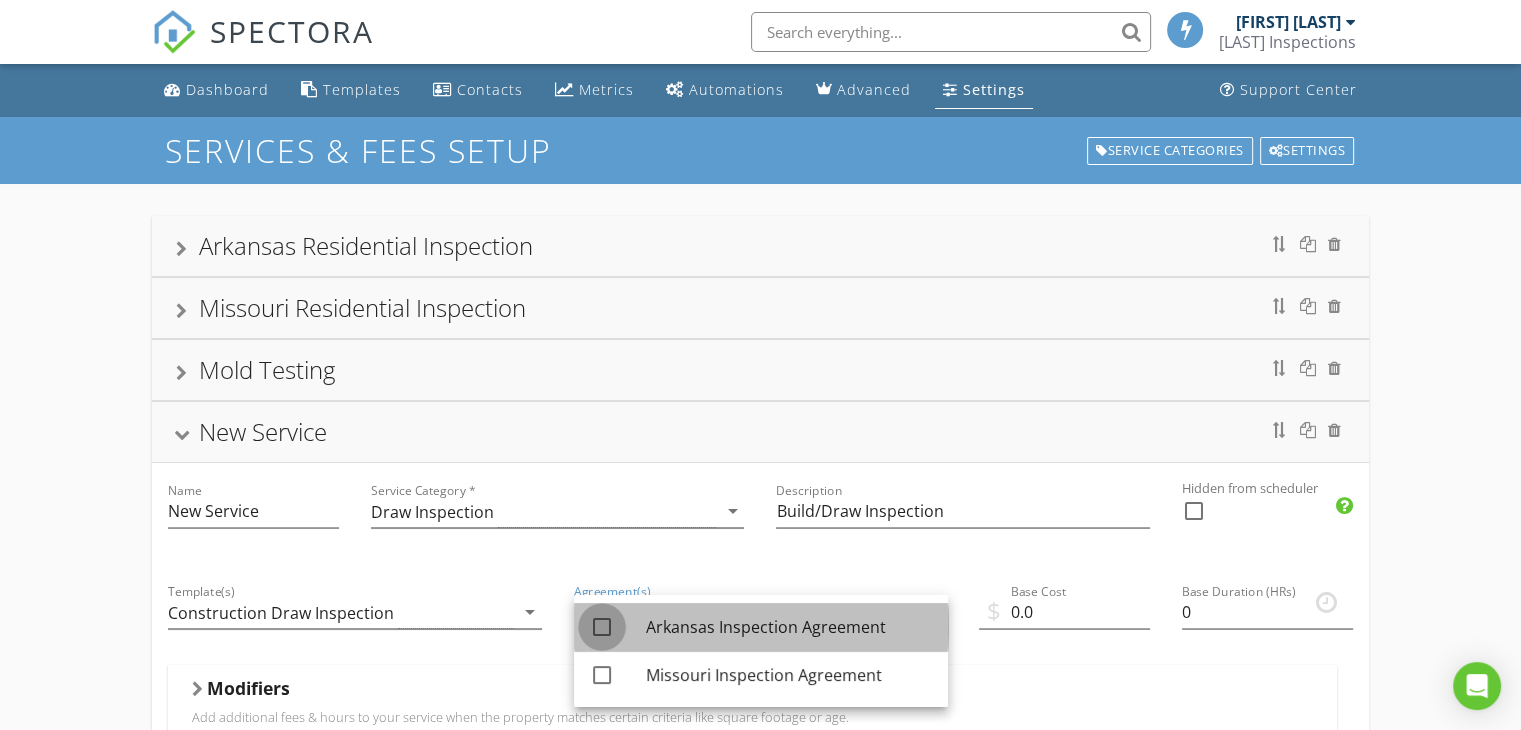 click at bounding box center (602, 627) 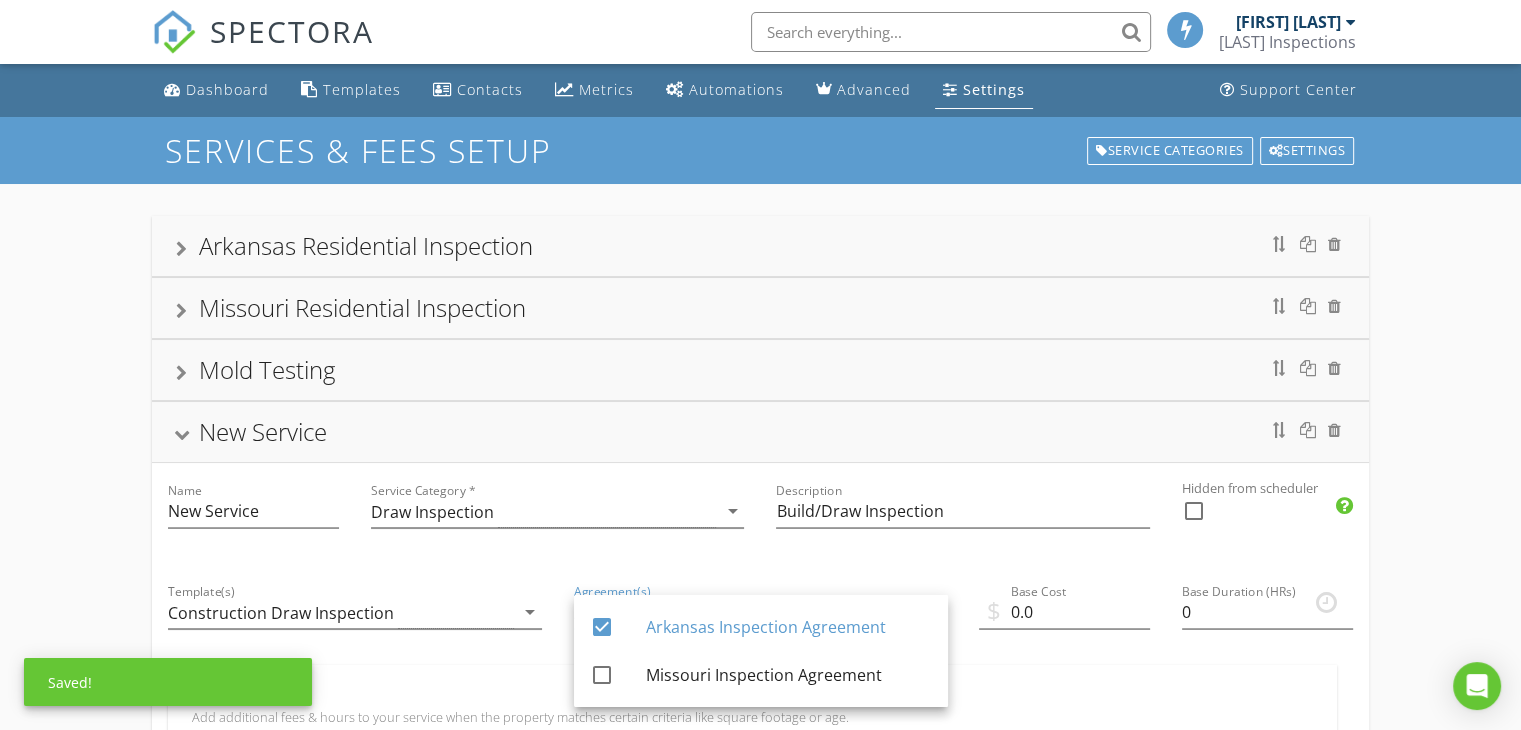 click on "$   Base Cost 0.0" at bounding box center (1064, 614) 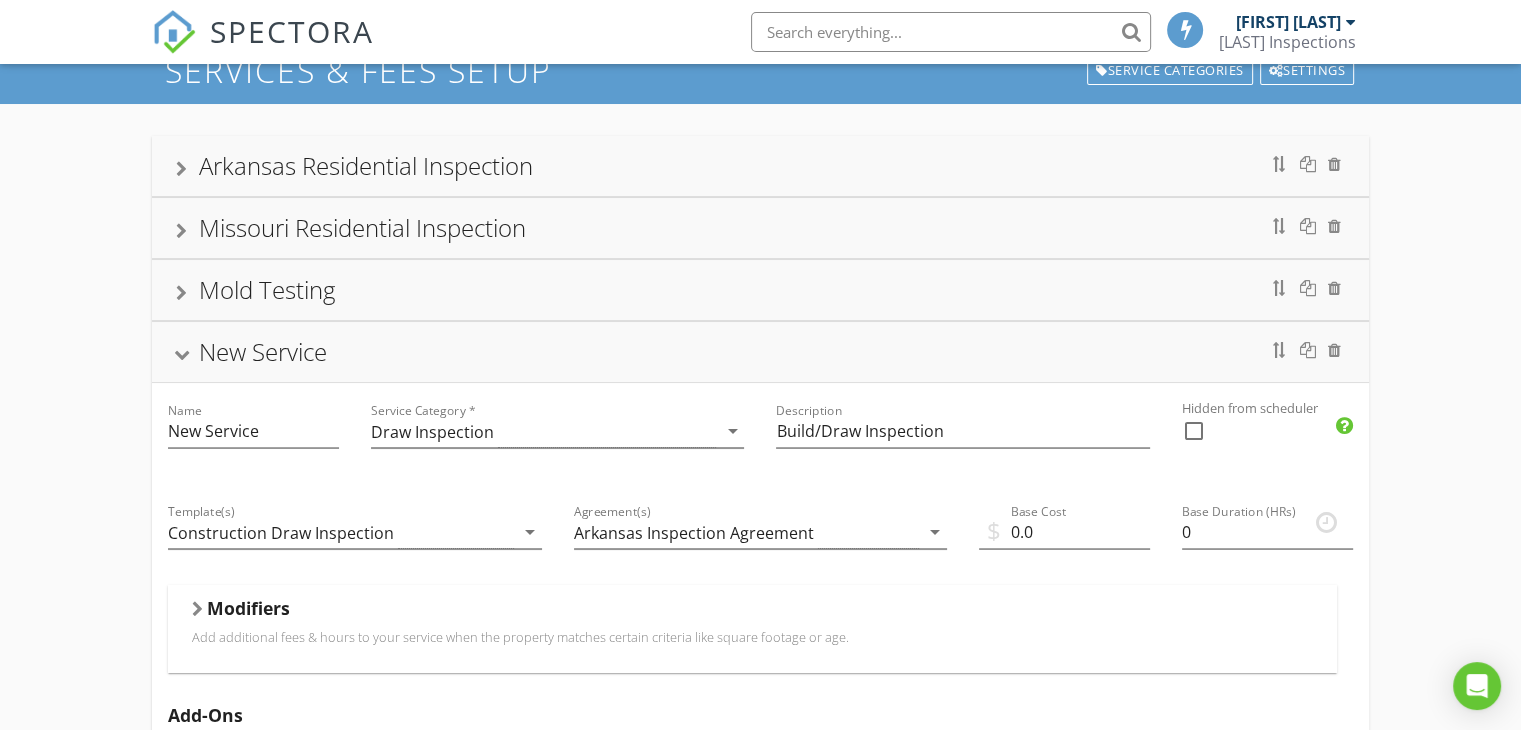 scroll, scrollTop: 84, scrollLeft: 0, axis: vertical 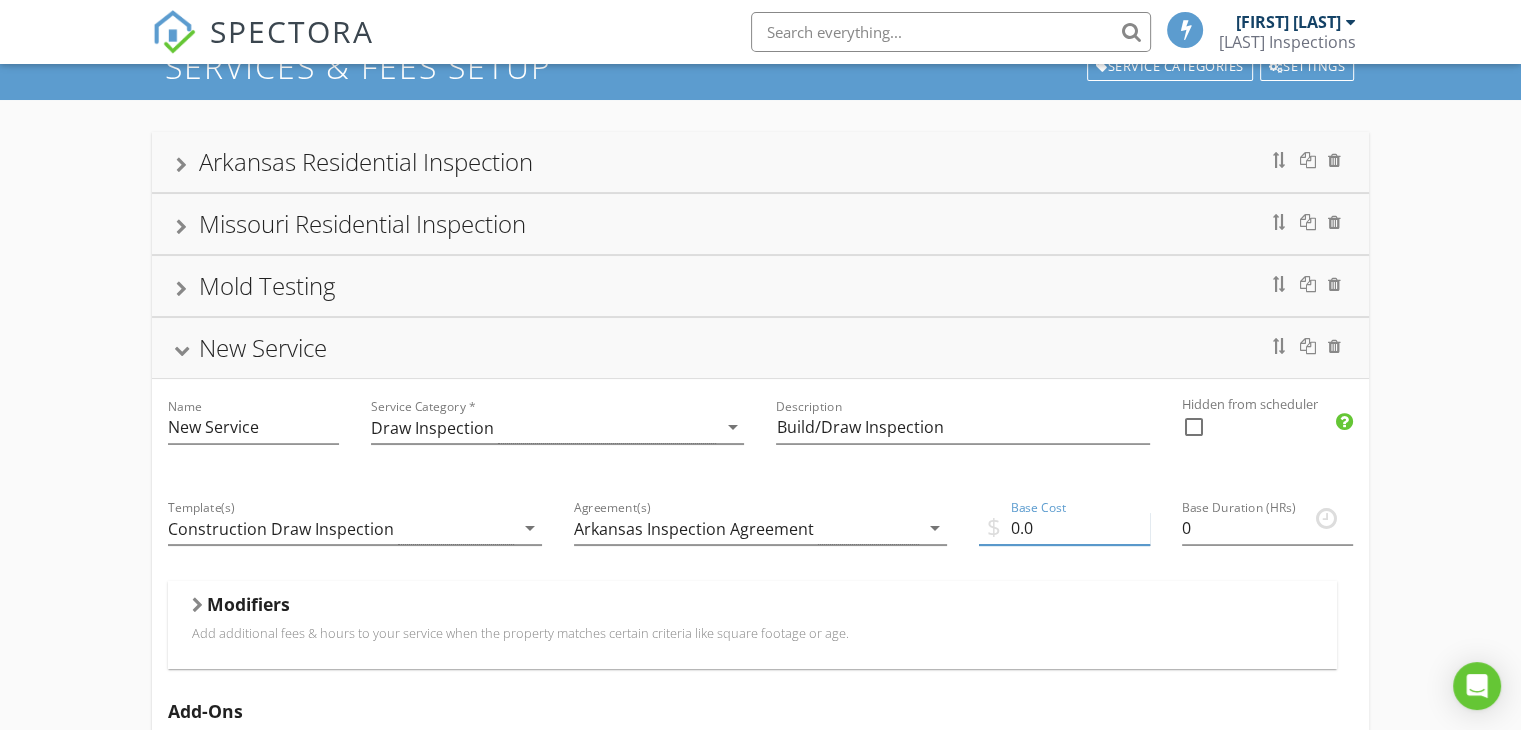 click on "0.0" at bounding box center [1064, 528] 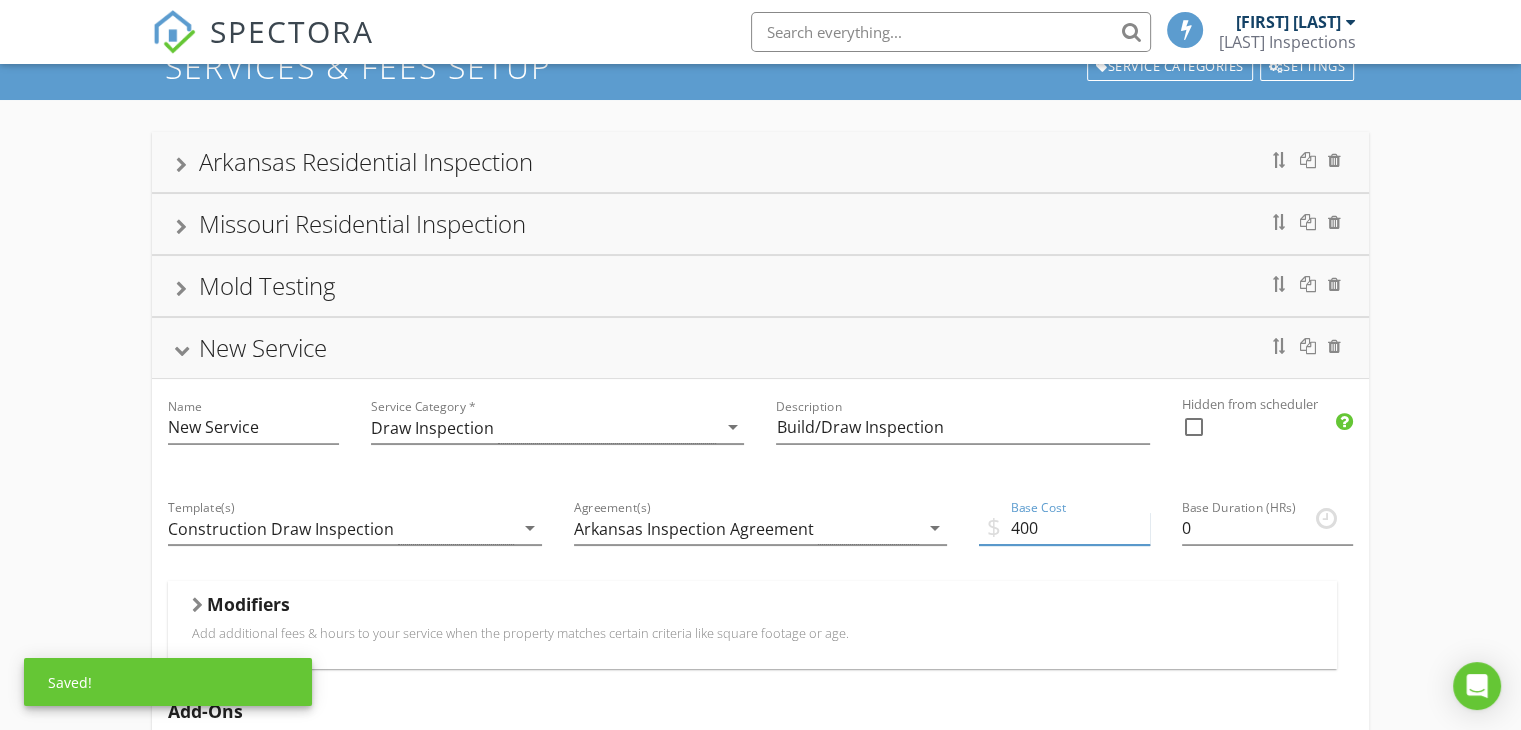 type on "400" 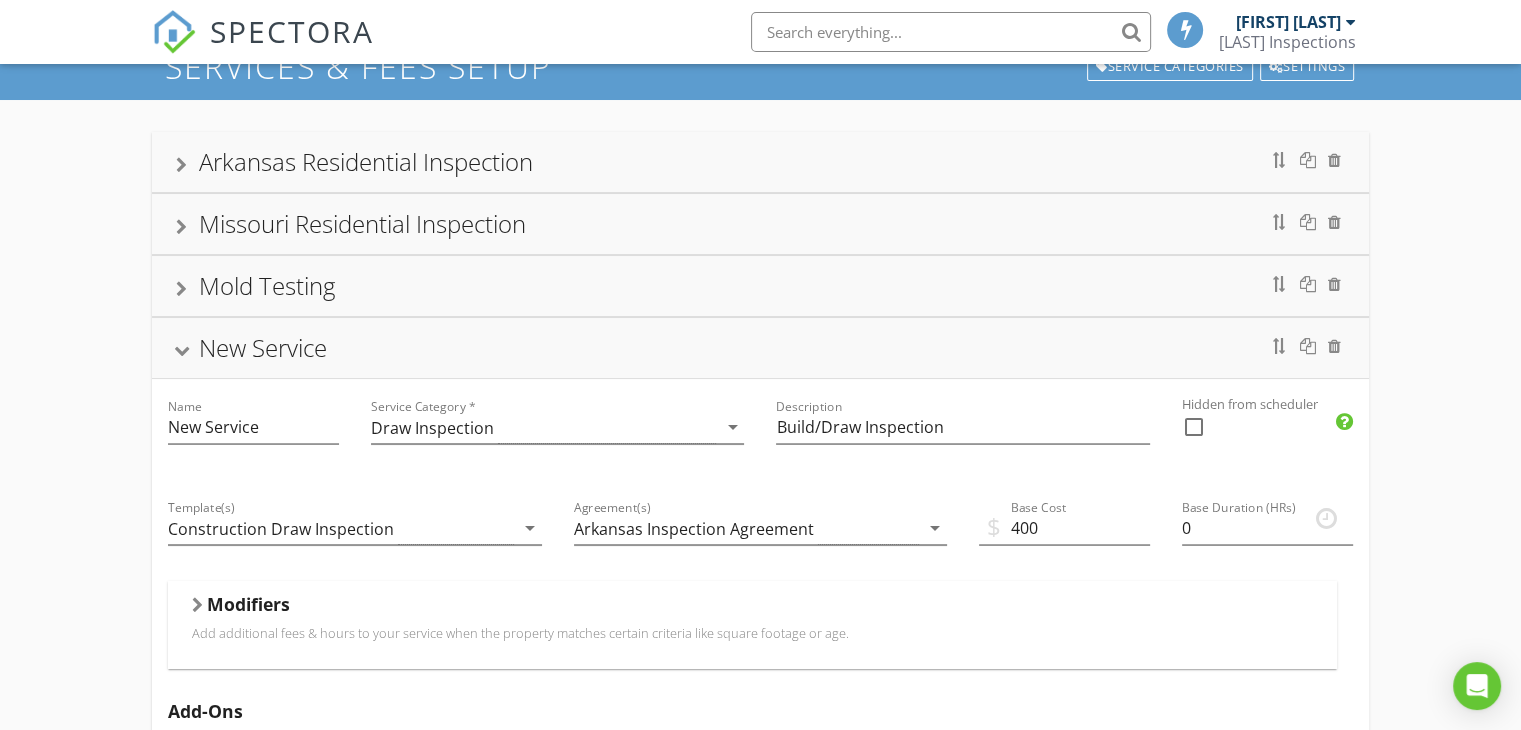 click on "Modifiers" at bounding box center (752, 608) 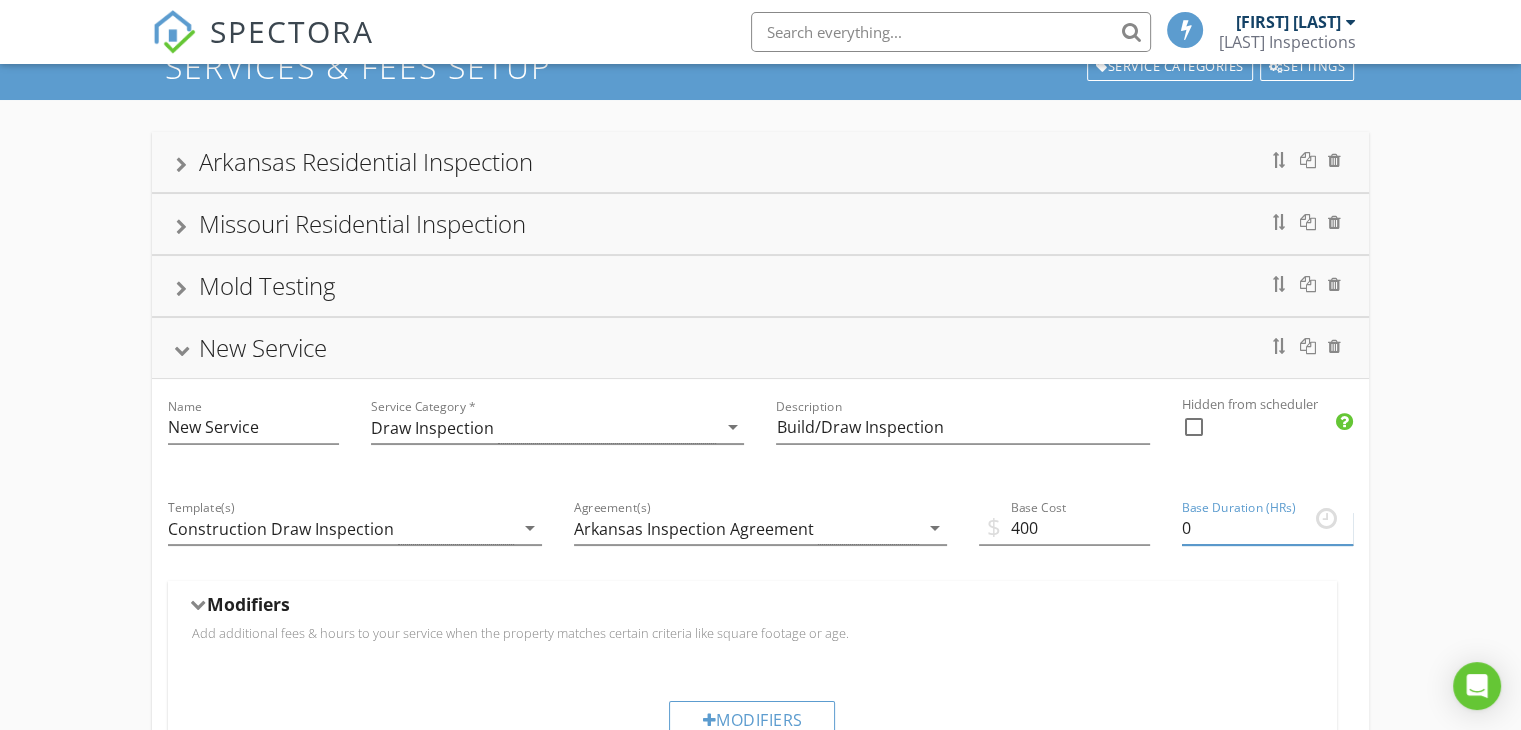 click on "0" at bounding box center (1267, 528) 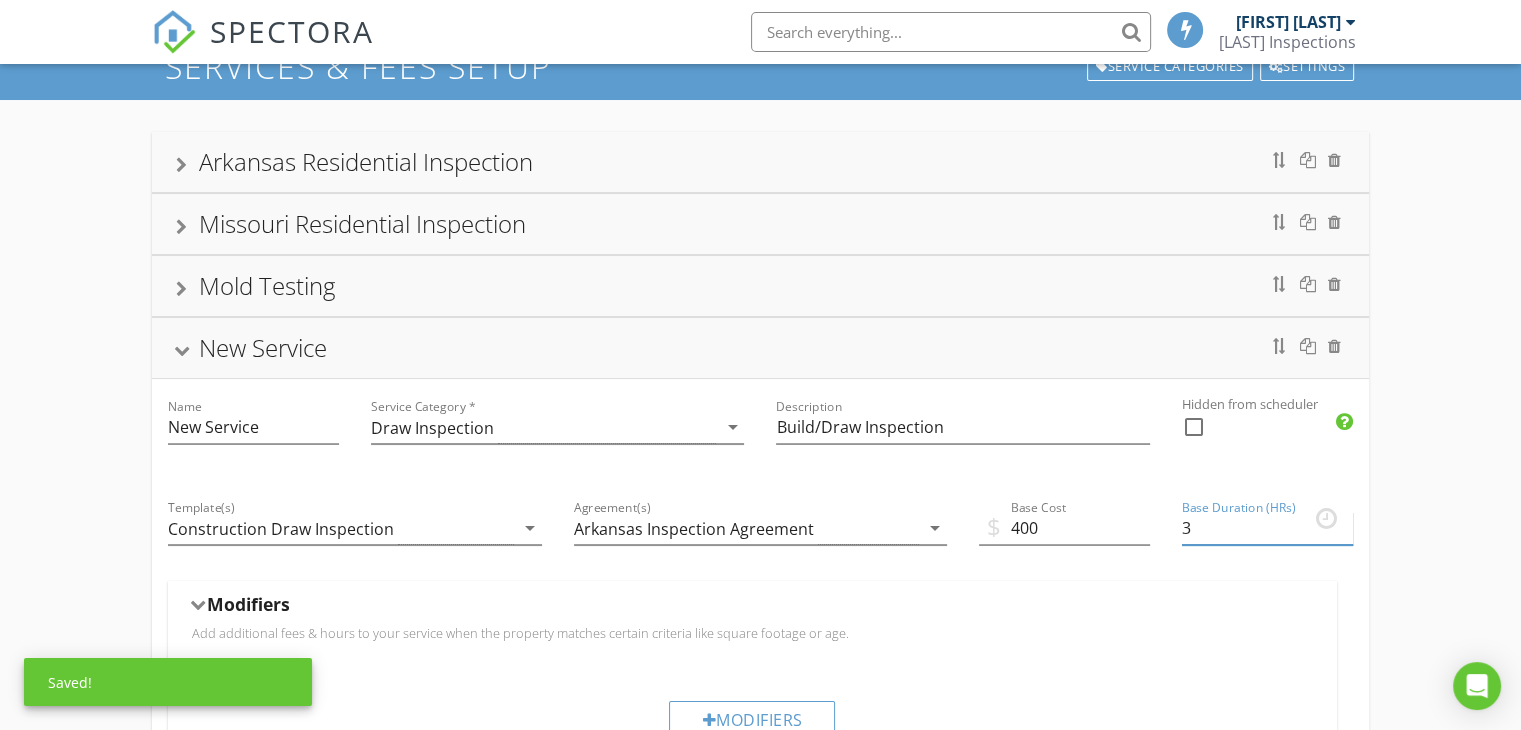 type on "3" 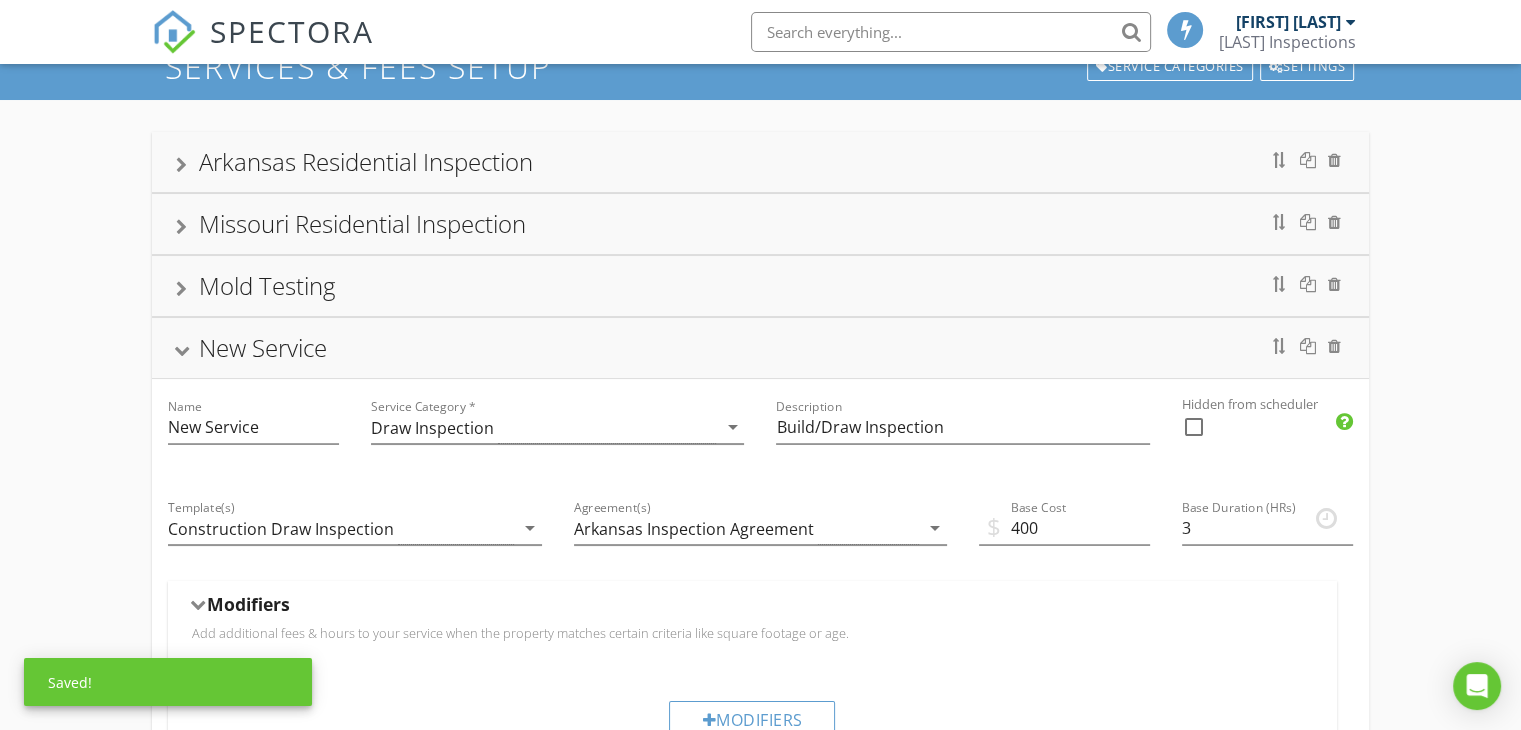 click on "Modifiers" at bounding box center (752, 608) 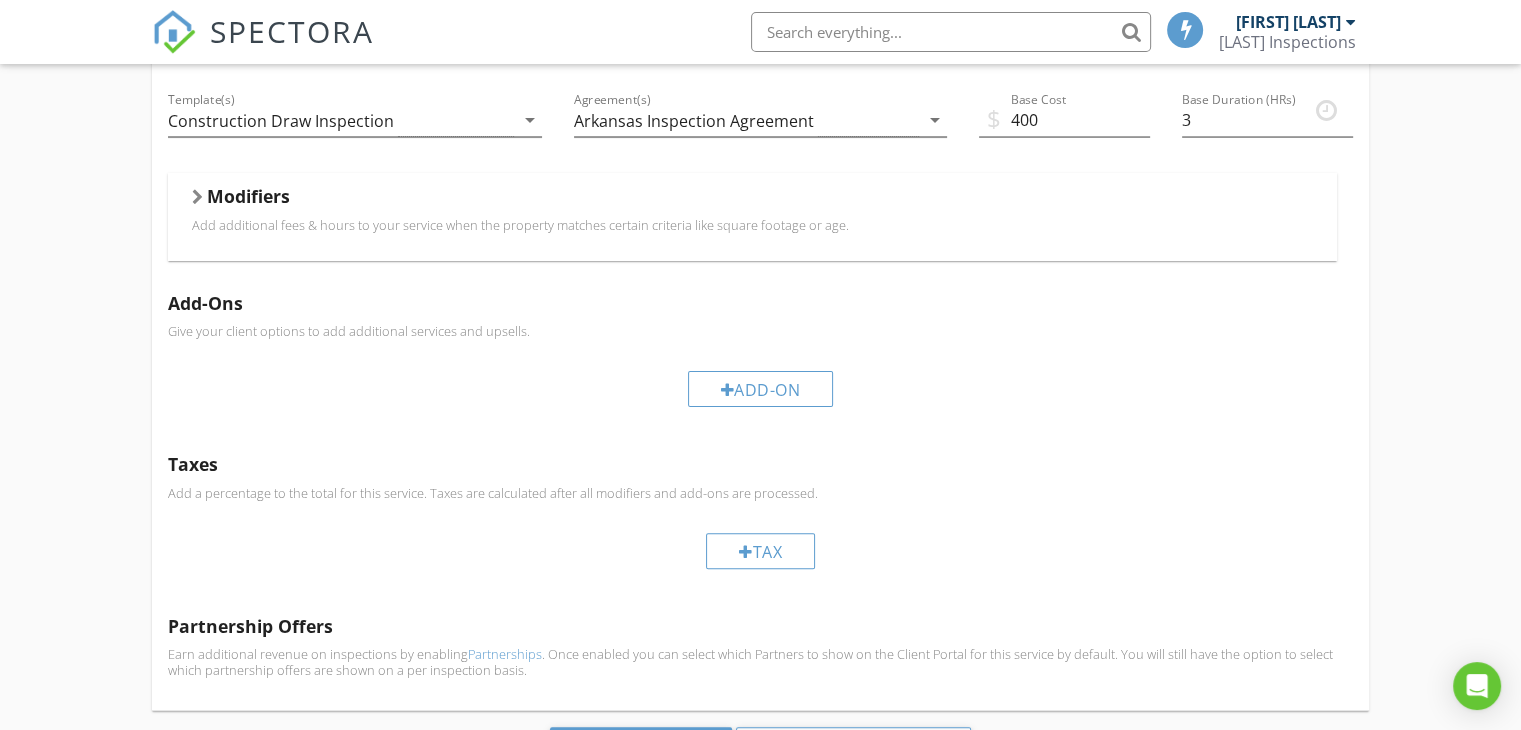 scroll, scrollTop: 586, scrollLeft: 0, axis: vertical 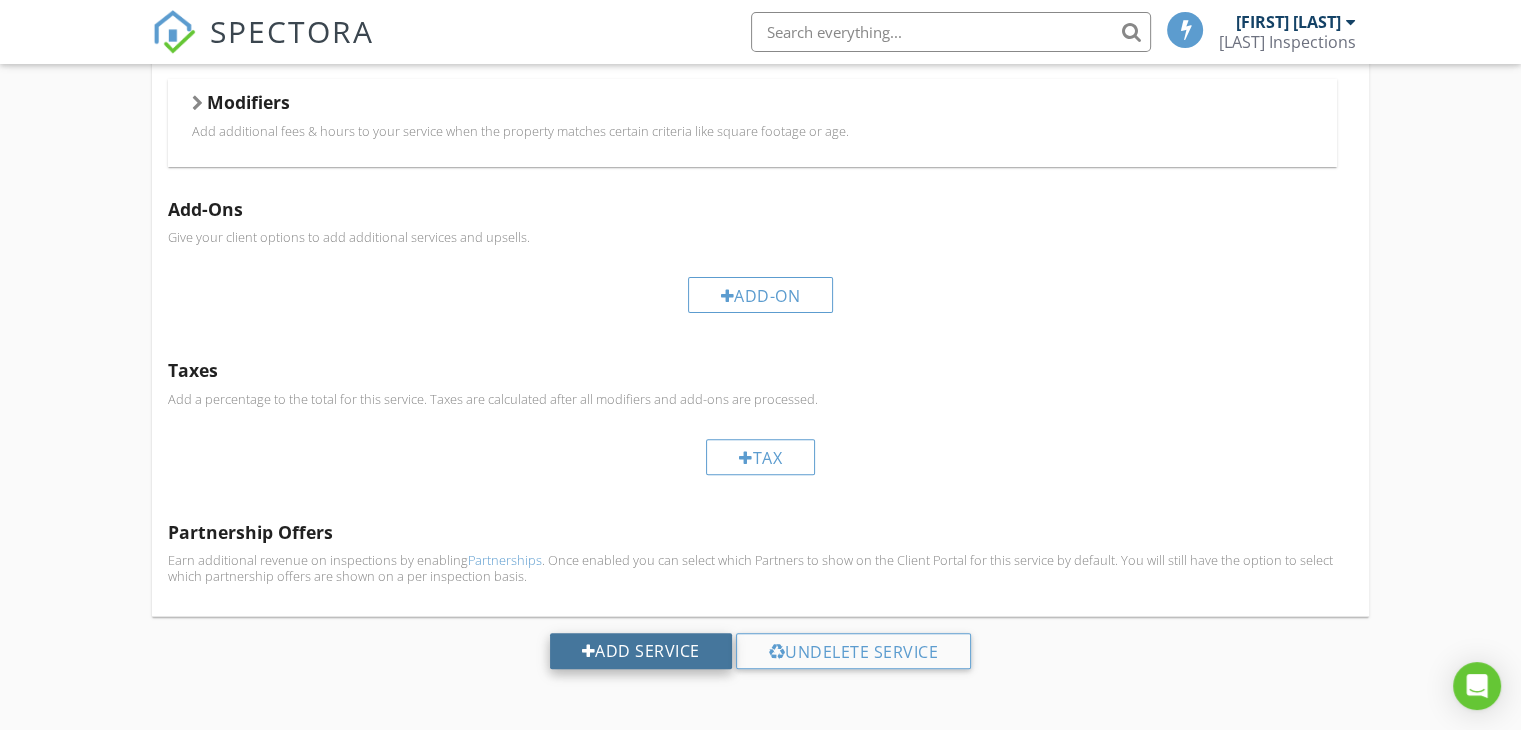 click on "Add Service" at bounding box center (641, 651) 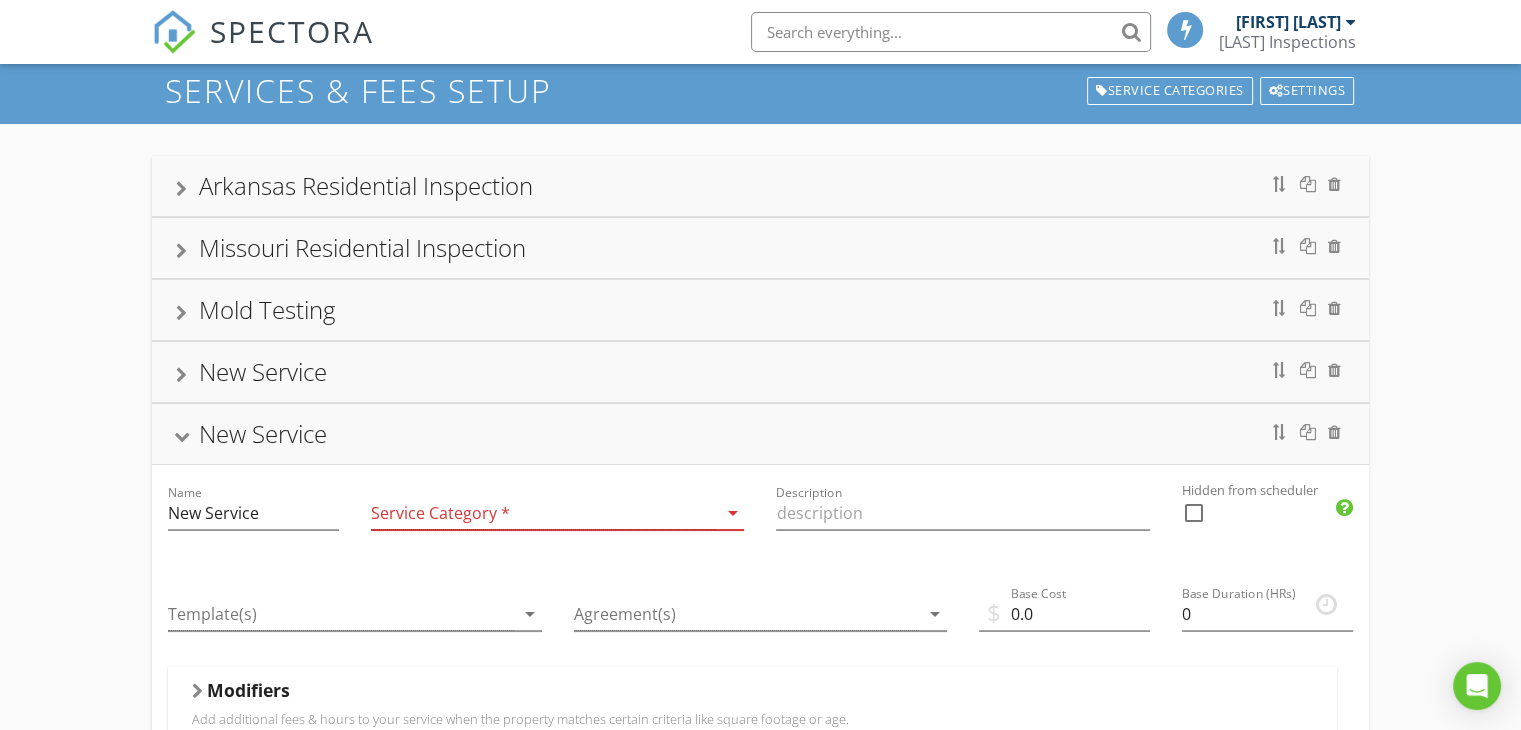 scroll, scrollTop: 59, scrollLeft: 0, axis: vertical 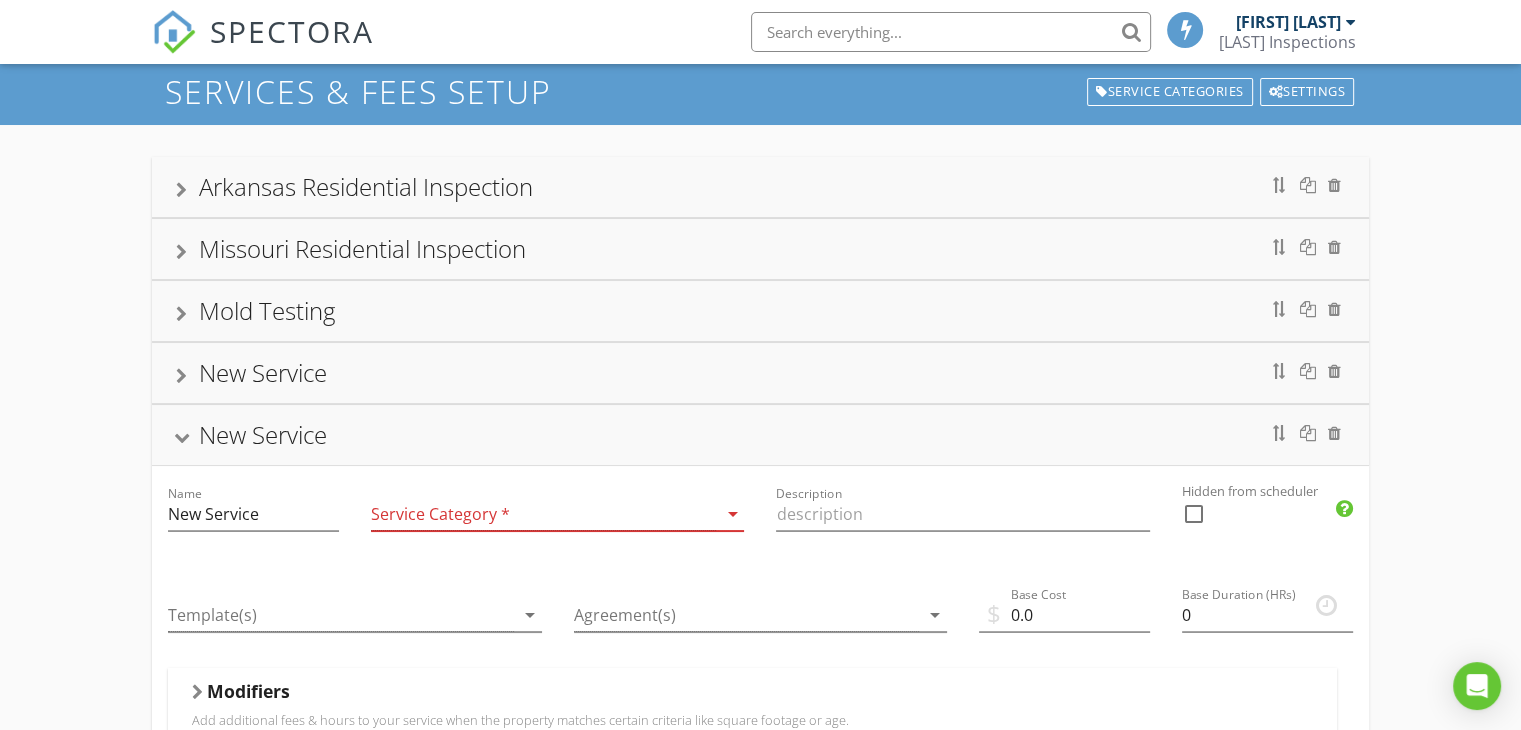 click on "New Service" at bounding box center [760, 373] 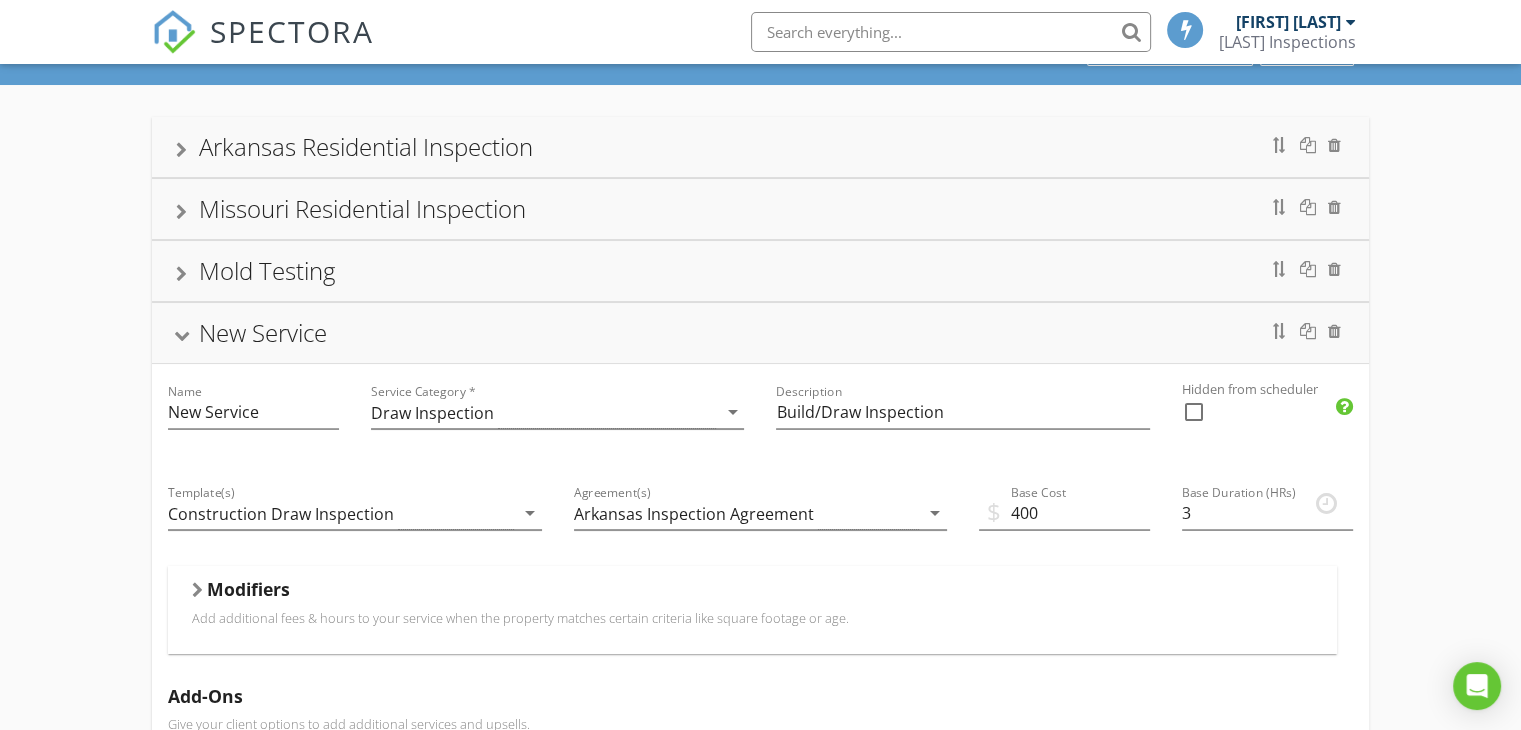 scroll, scrollTop: 98, scrollLeft: 0, axis: vertical 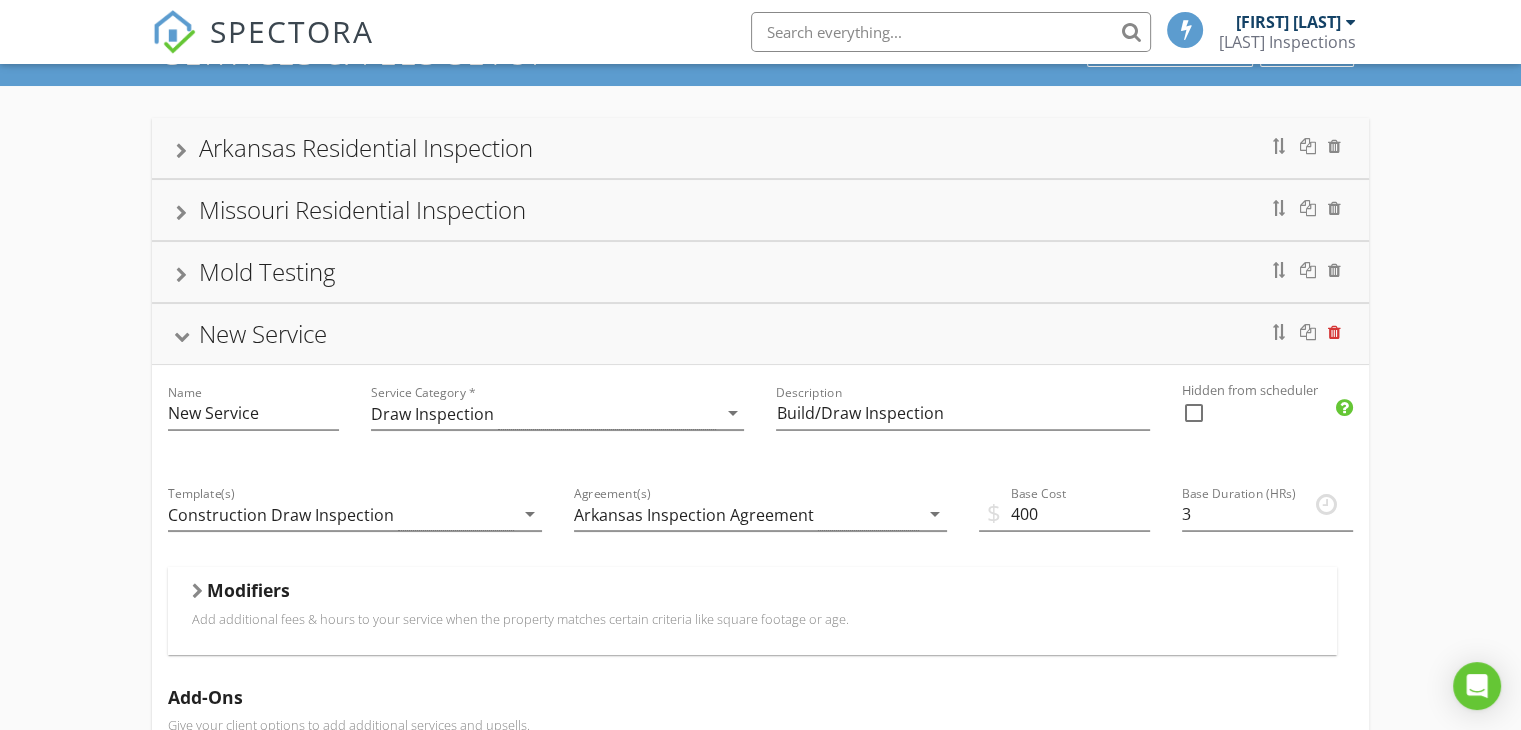 click at bounding box center [1334, 332] 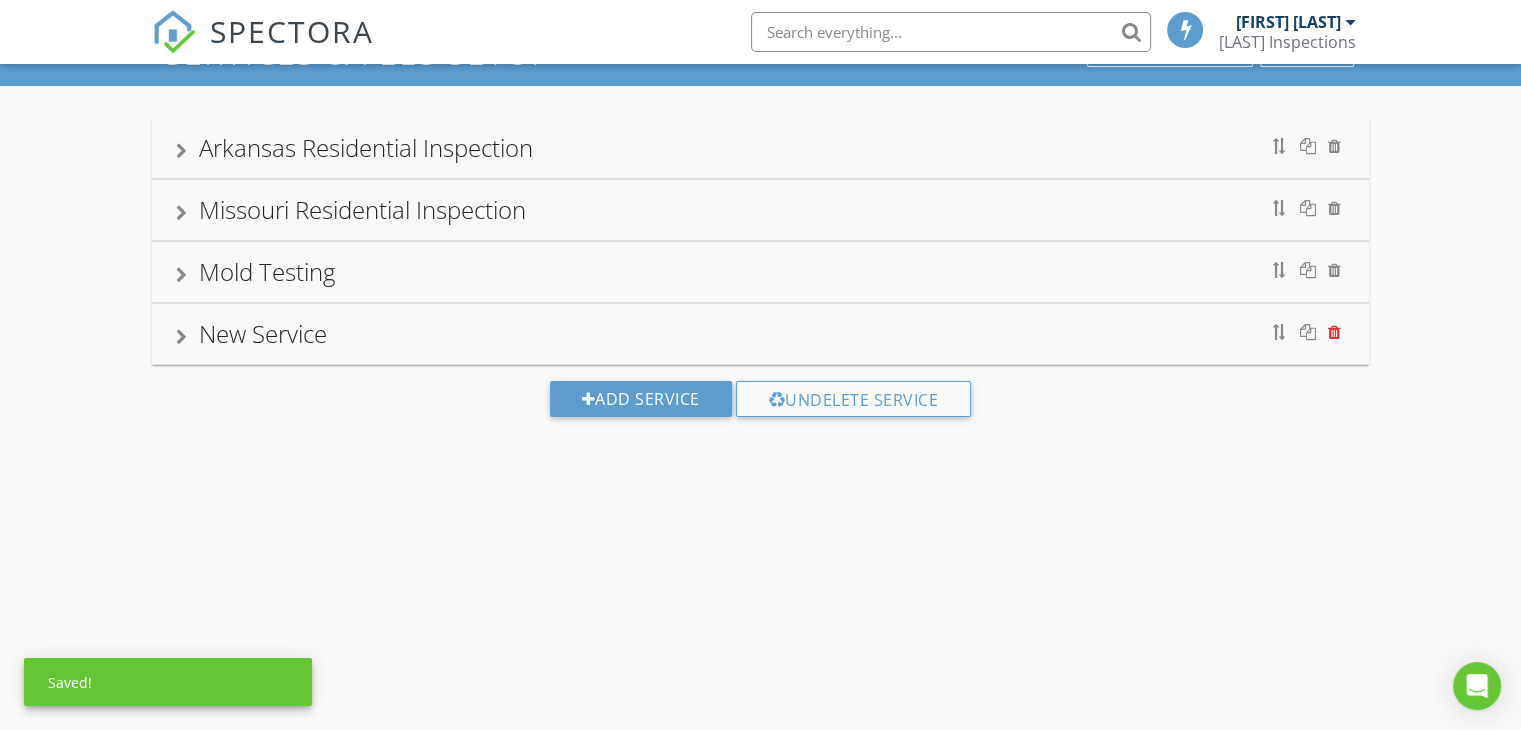 click at bounding box center [1334, 332] 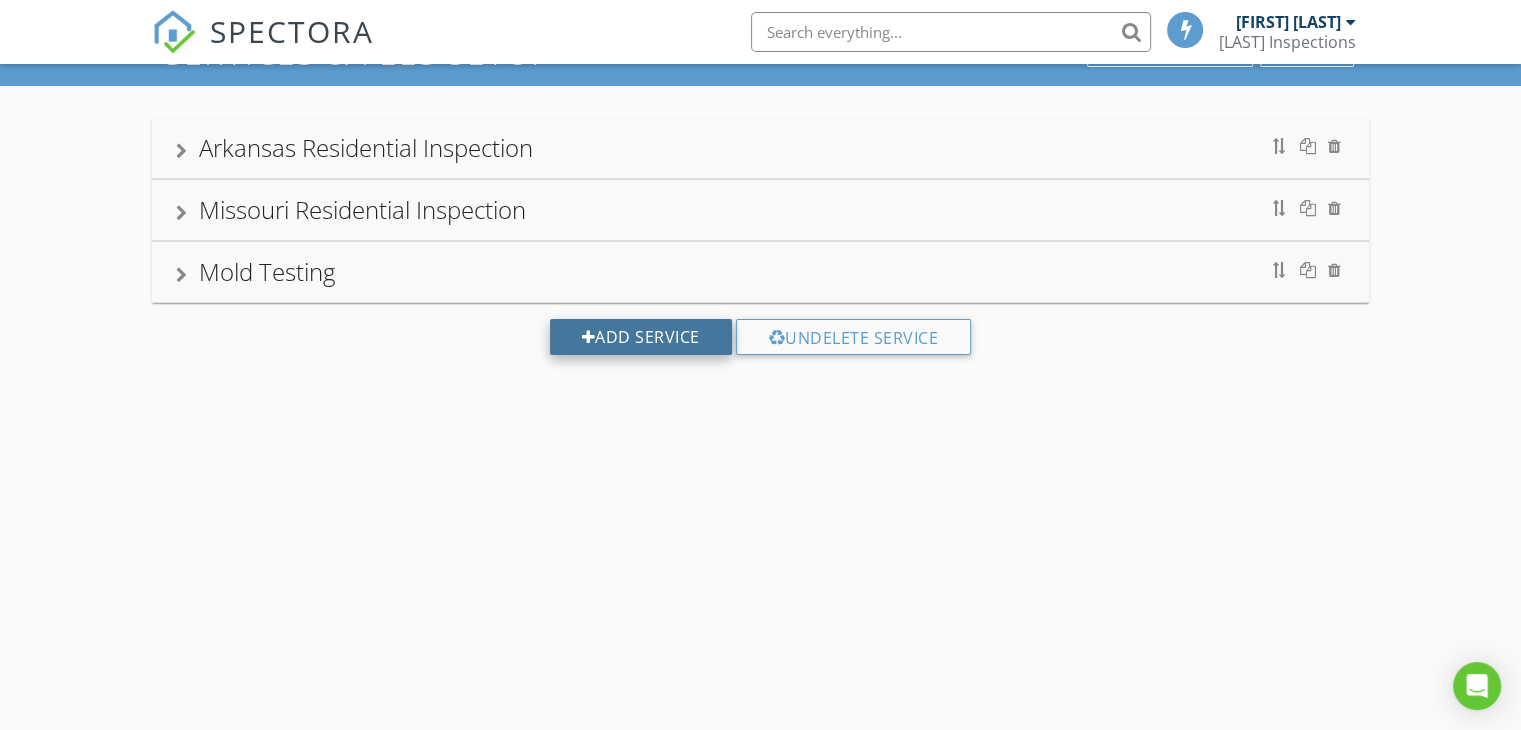 click on "Add Service" at bounding box center [641, 337] 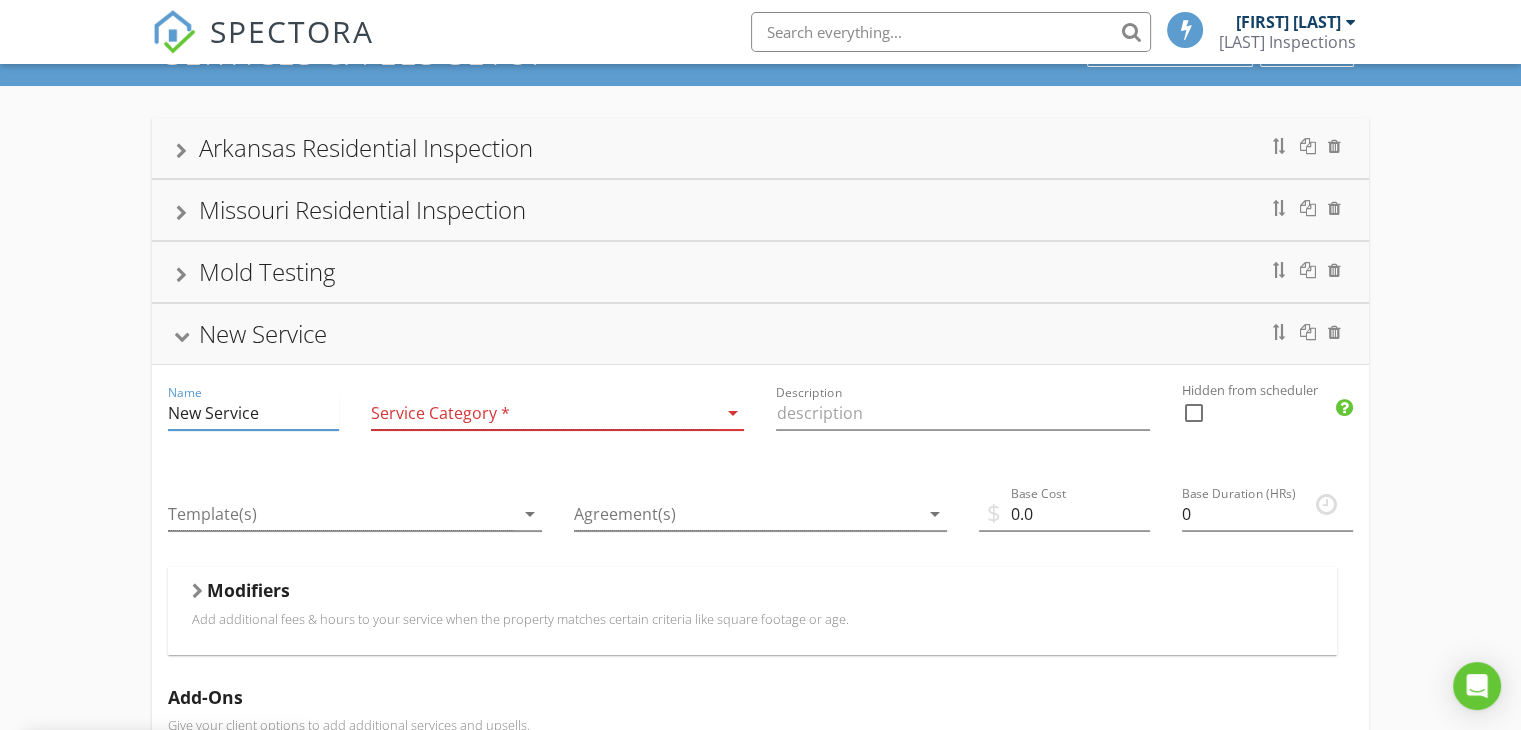 click on "New Service" at bounding box center (253, 413) 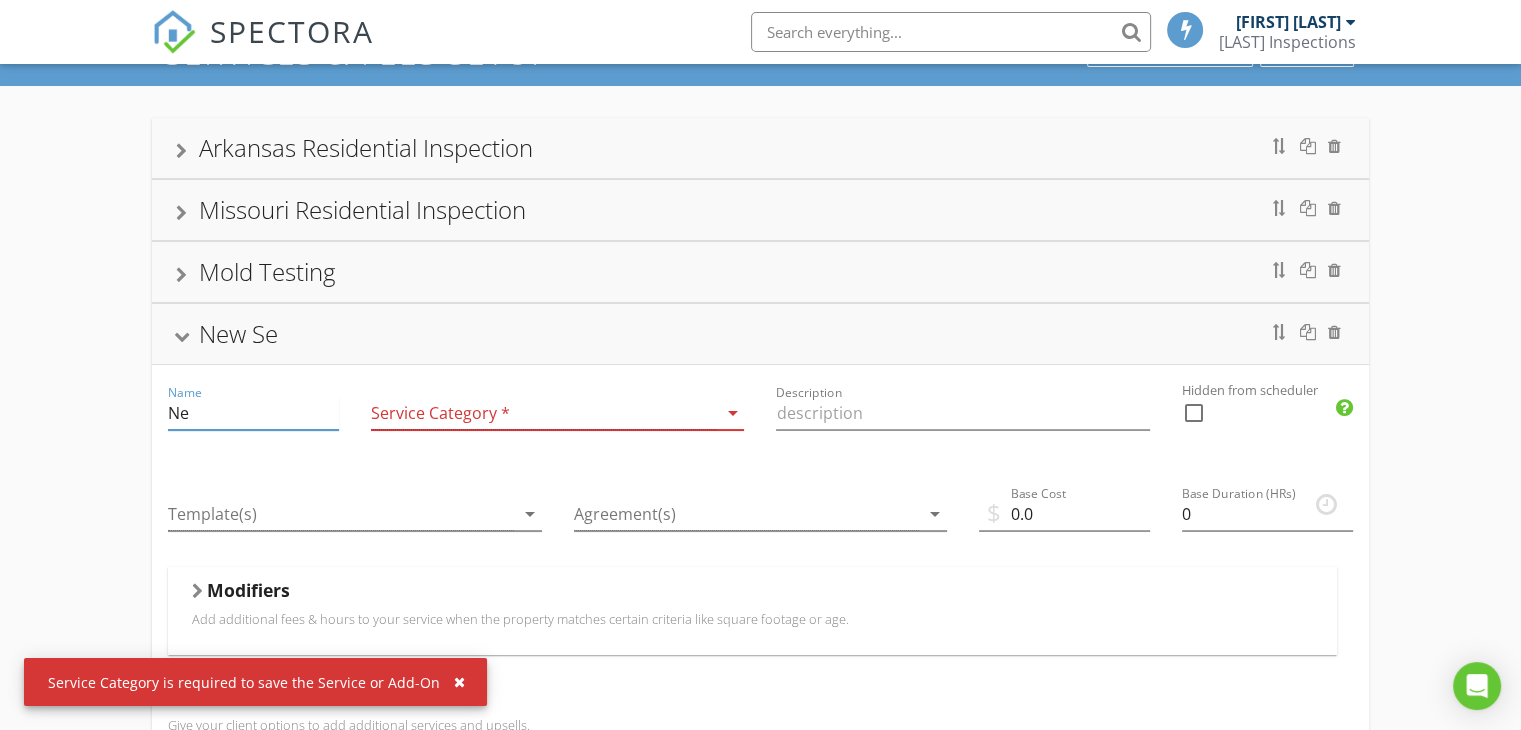 type on "N" 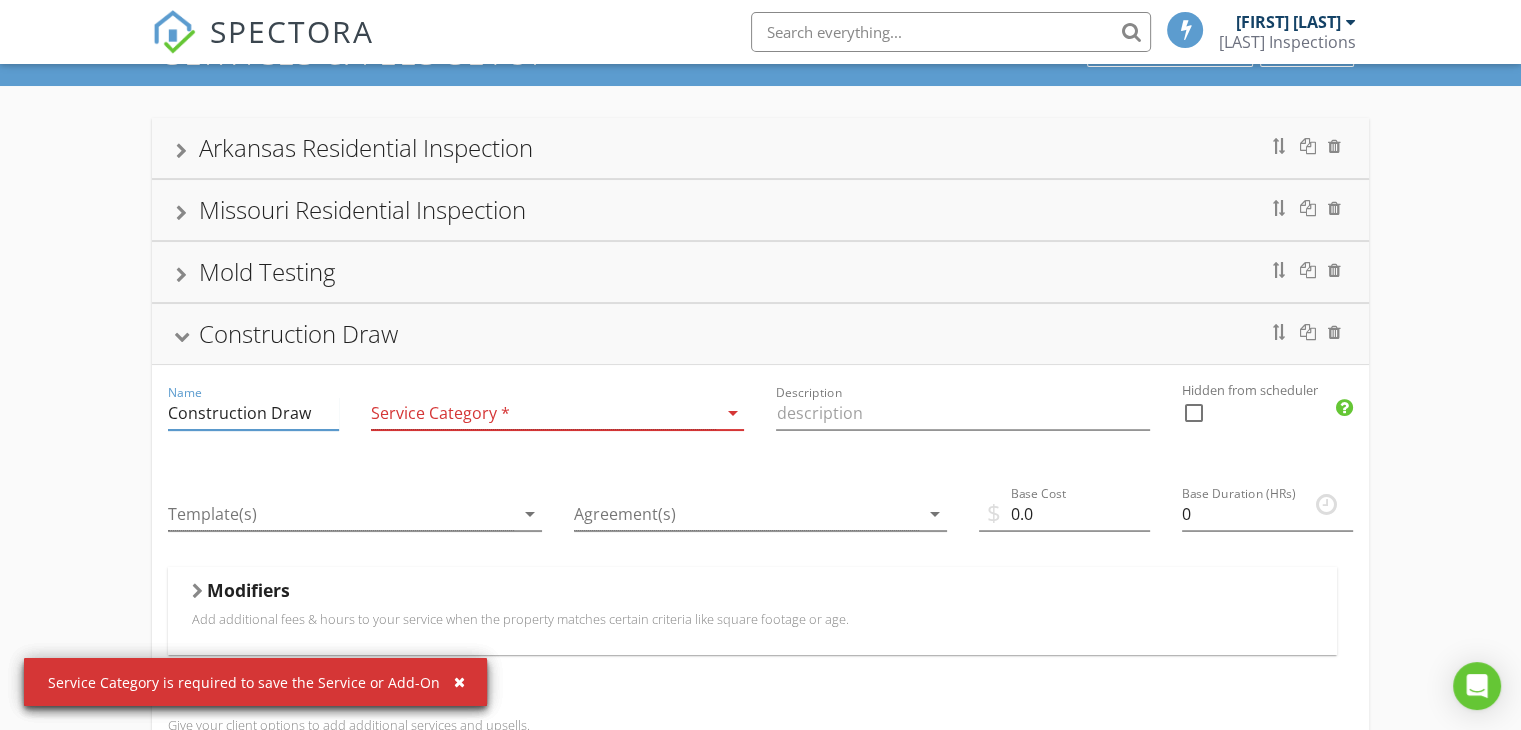 type on "Construction Draw" 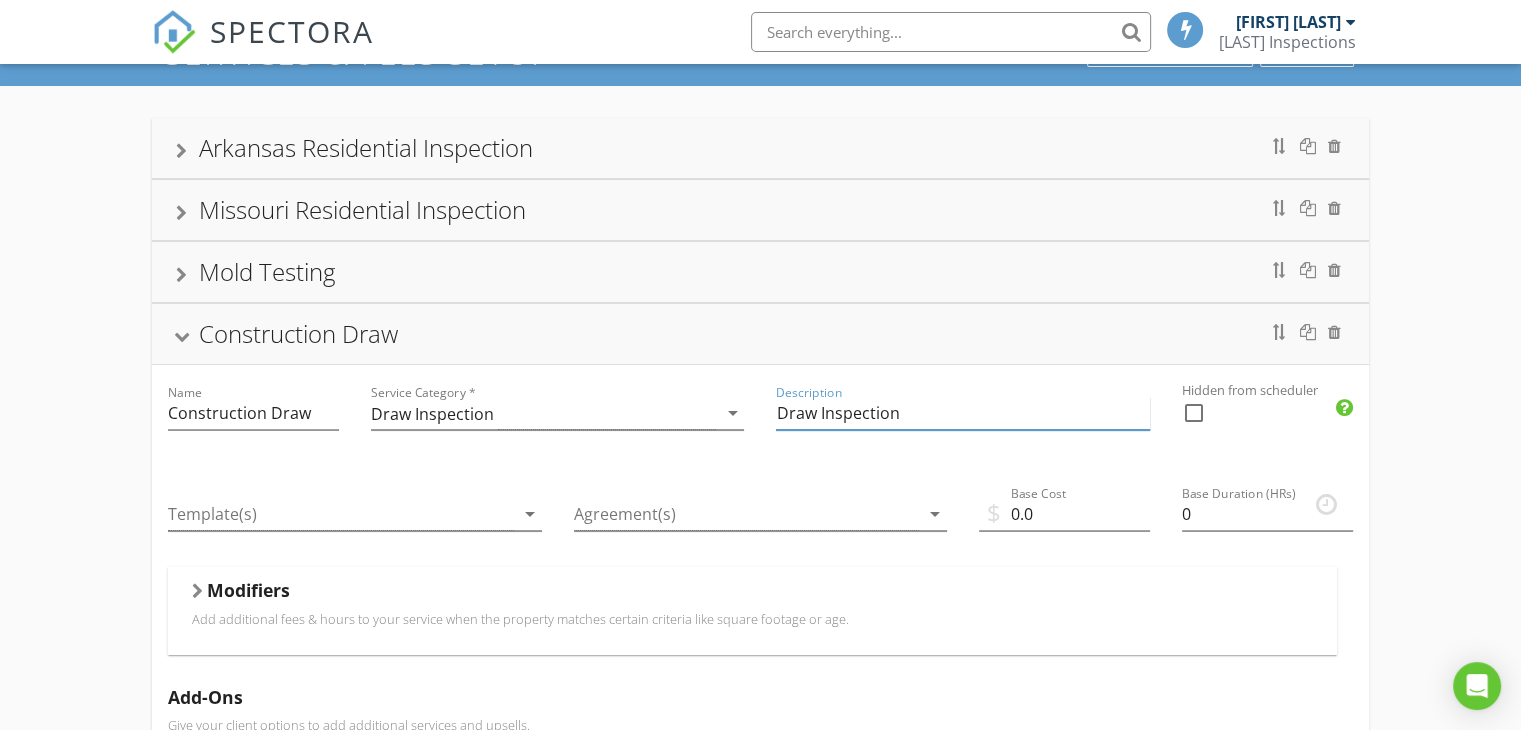 type on "Draw Inspection" 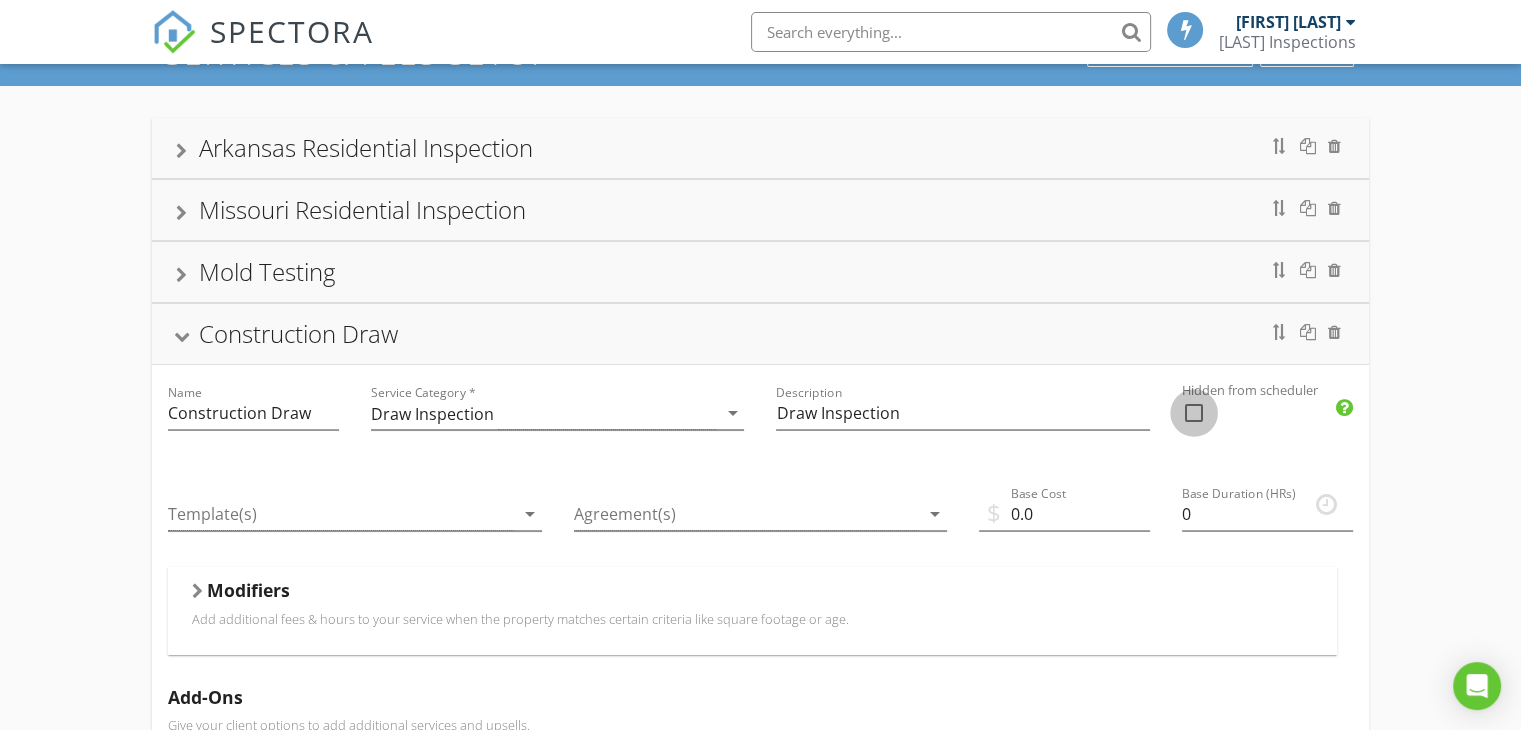 click at bounding box center [1194, 413] 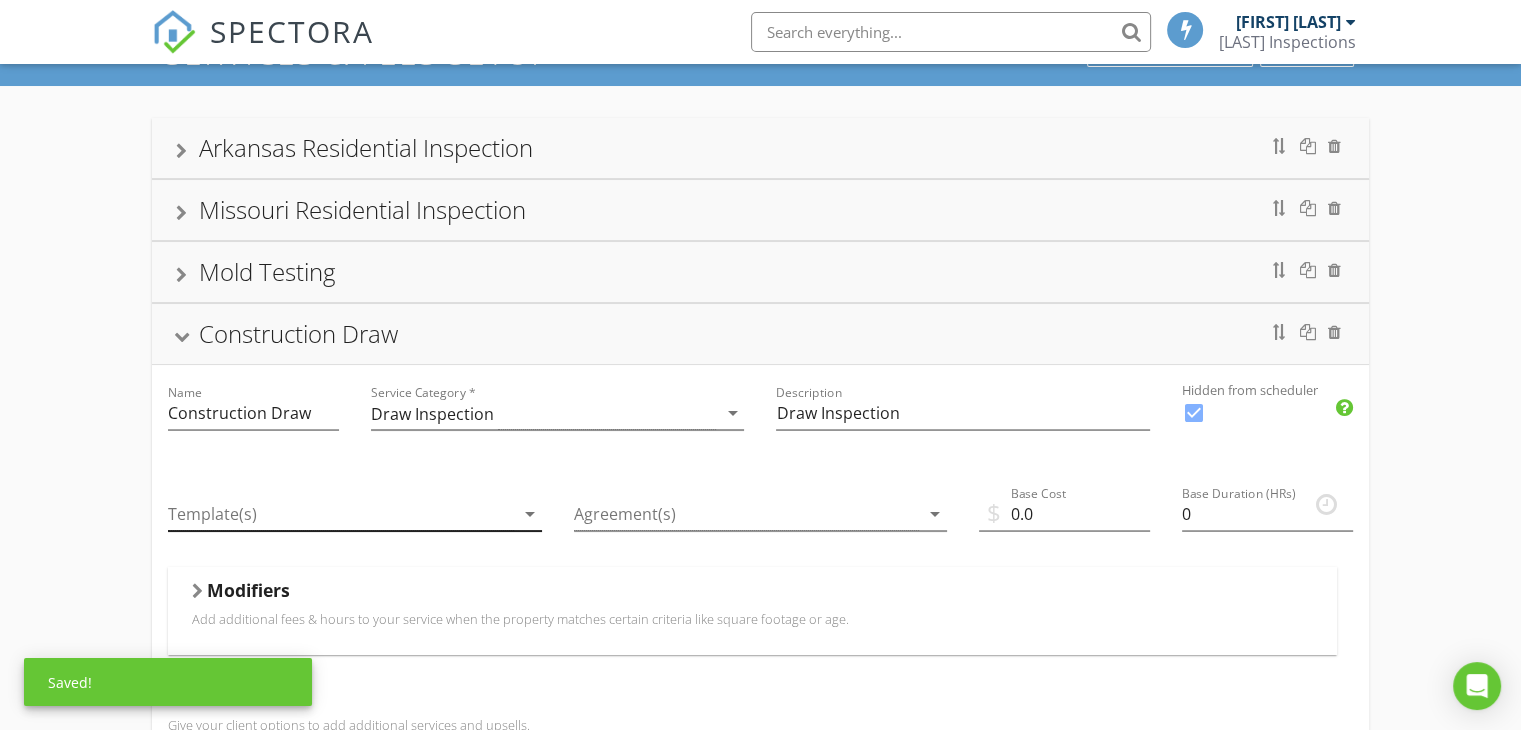 click on "arrow_drop_down" at bounding box center (530, 514) 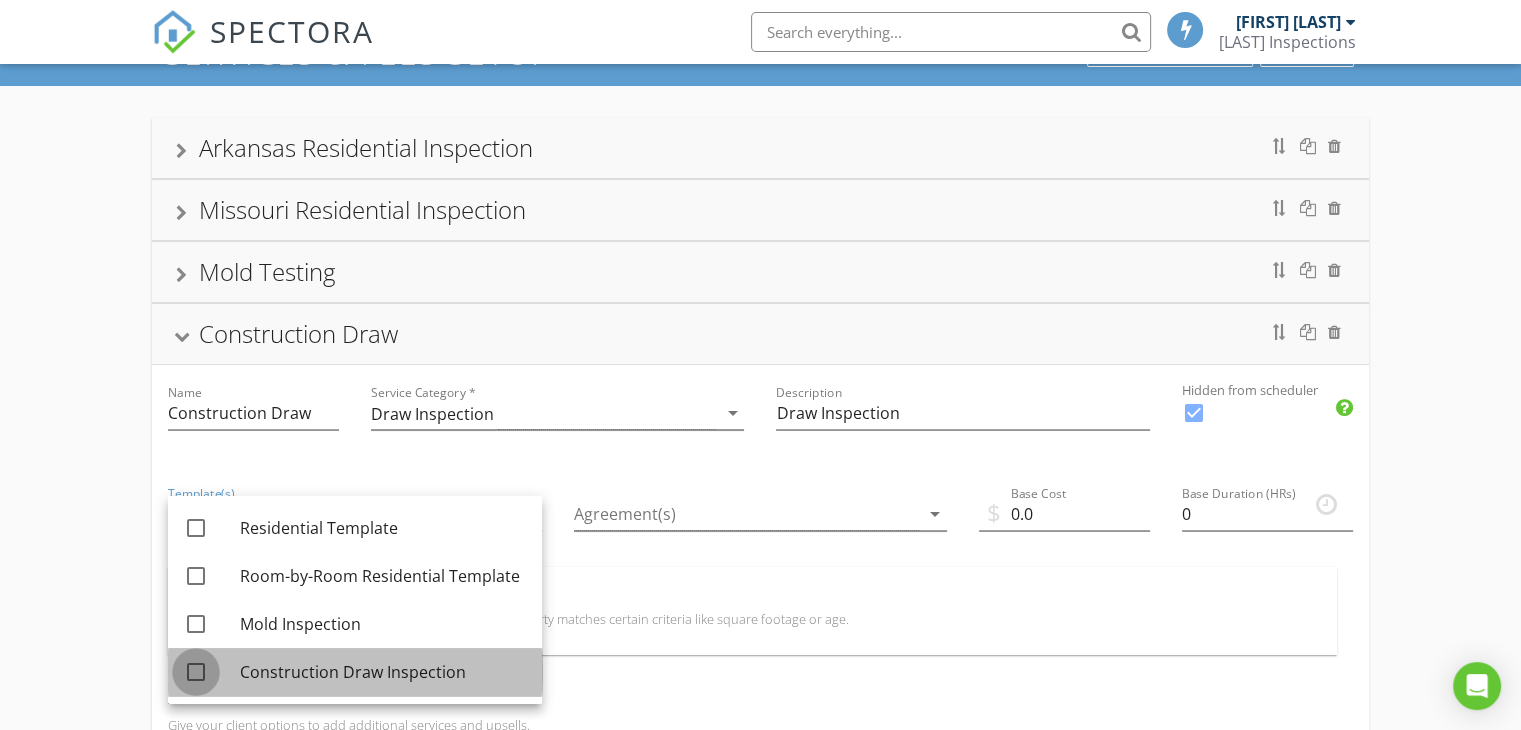 click at bounding box center (196, 672) 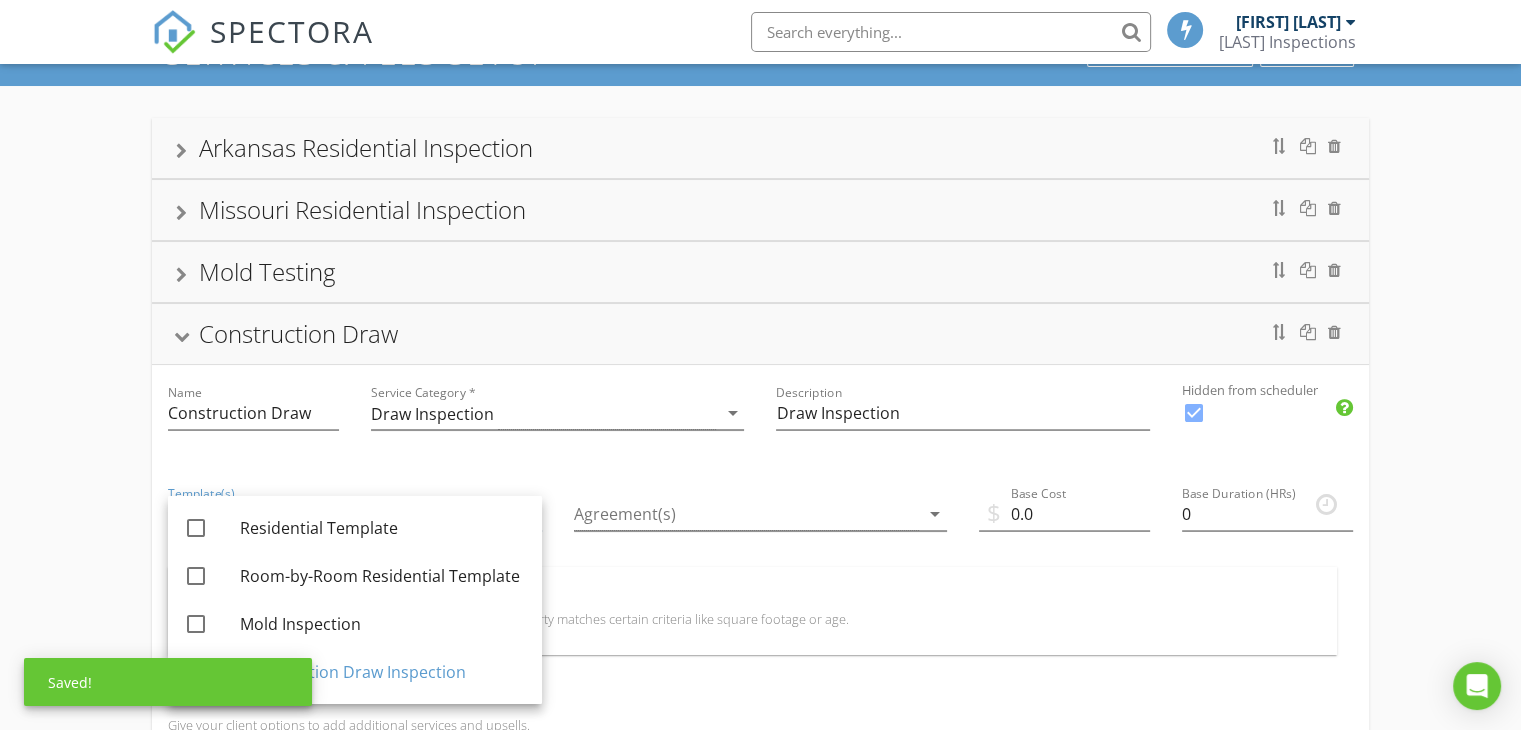 click at bounding box center [761, 545] 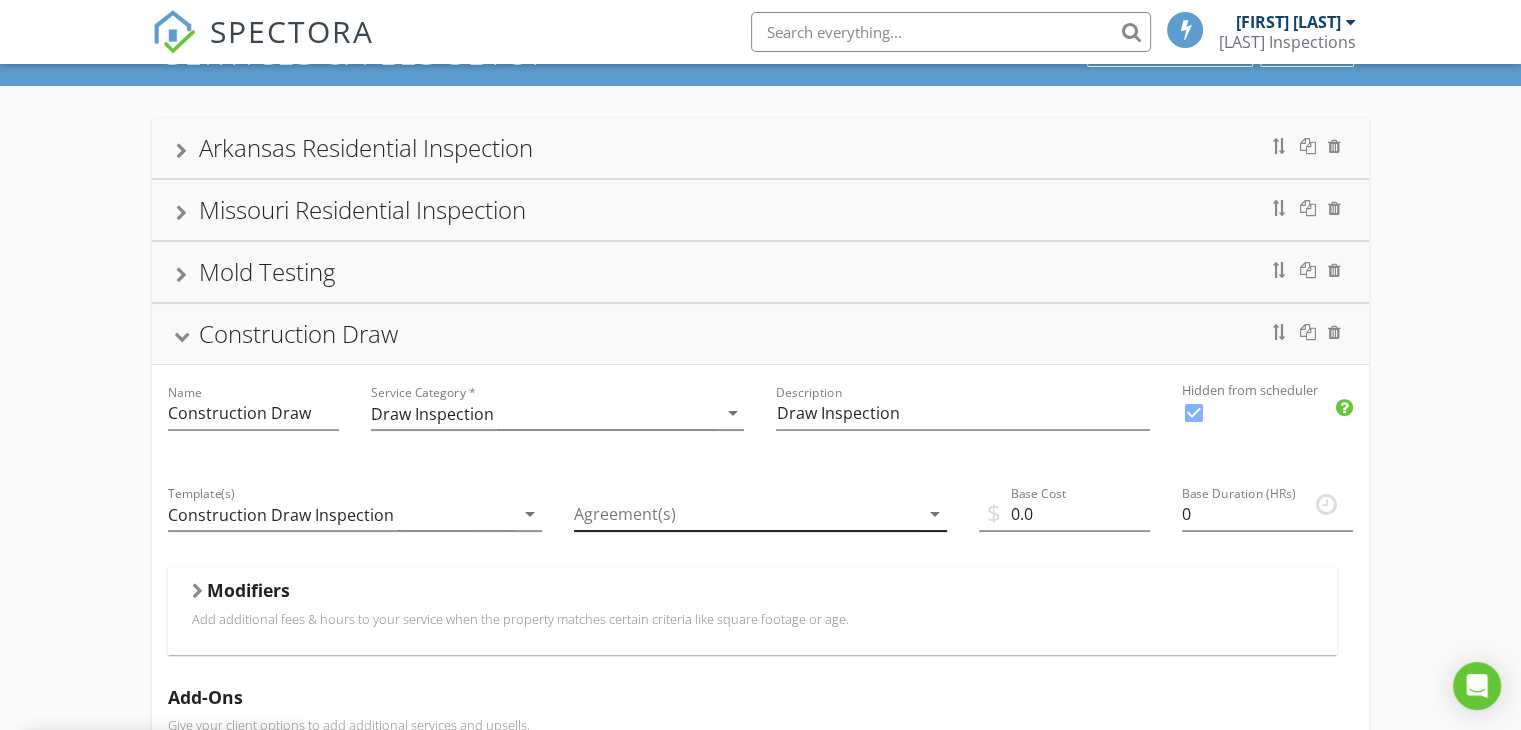 click at bounding box center (747, 514) 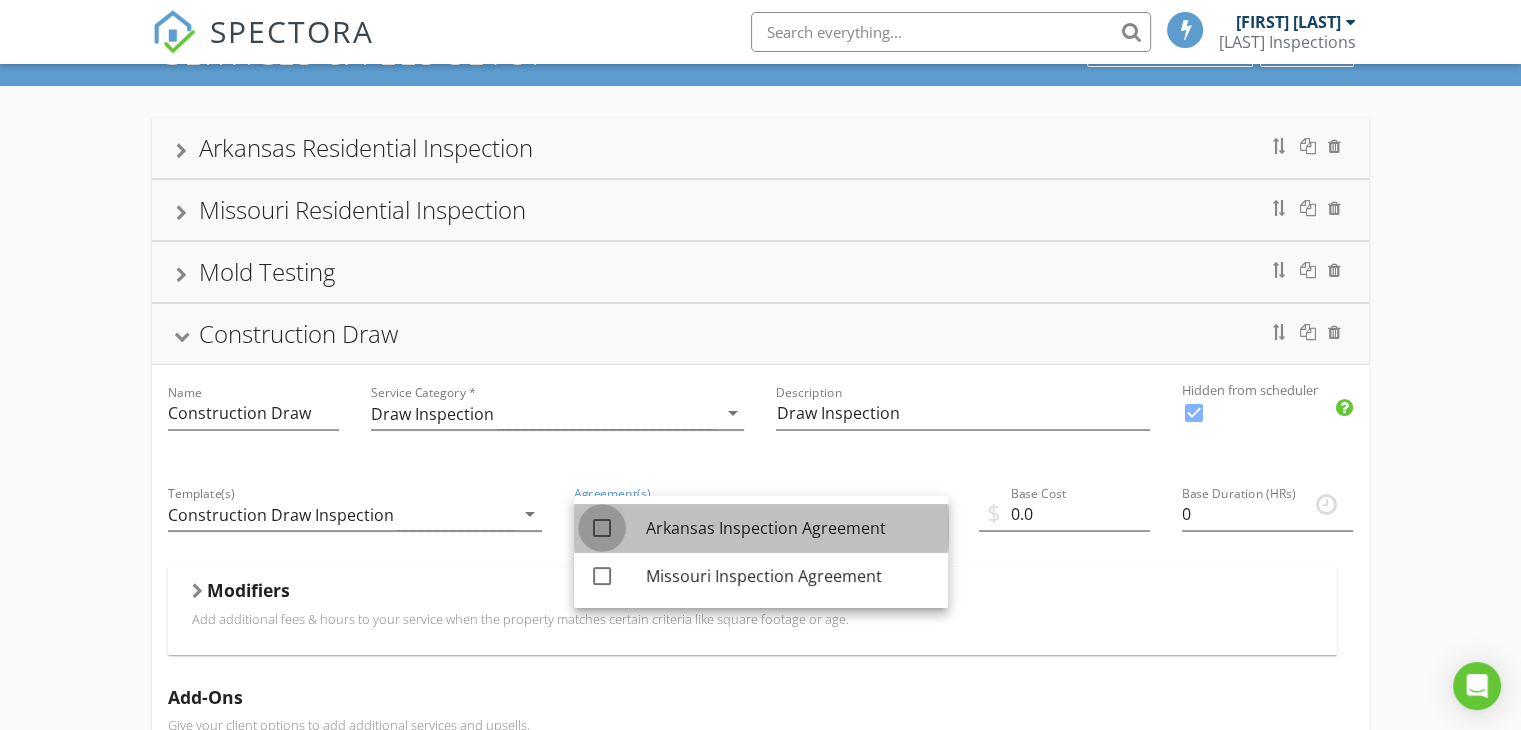 click at bounding box center [602, 528] 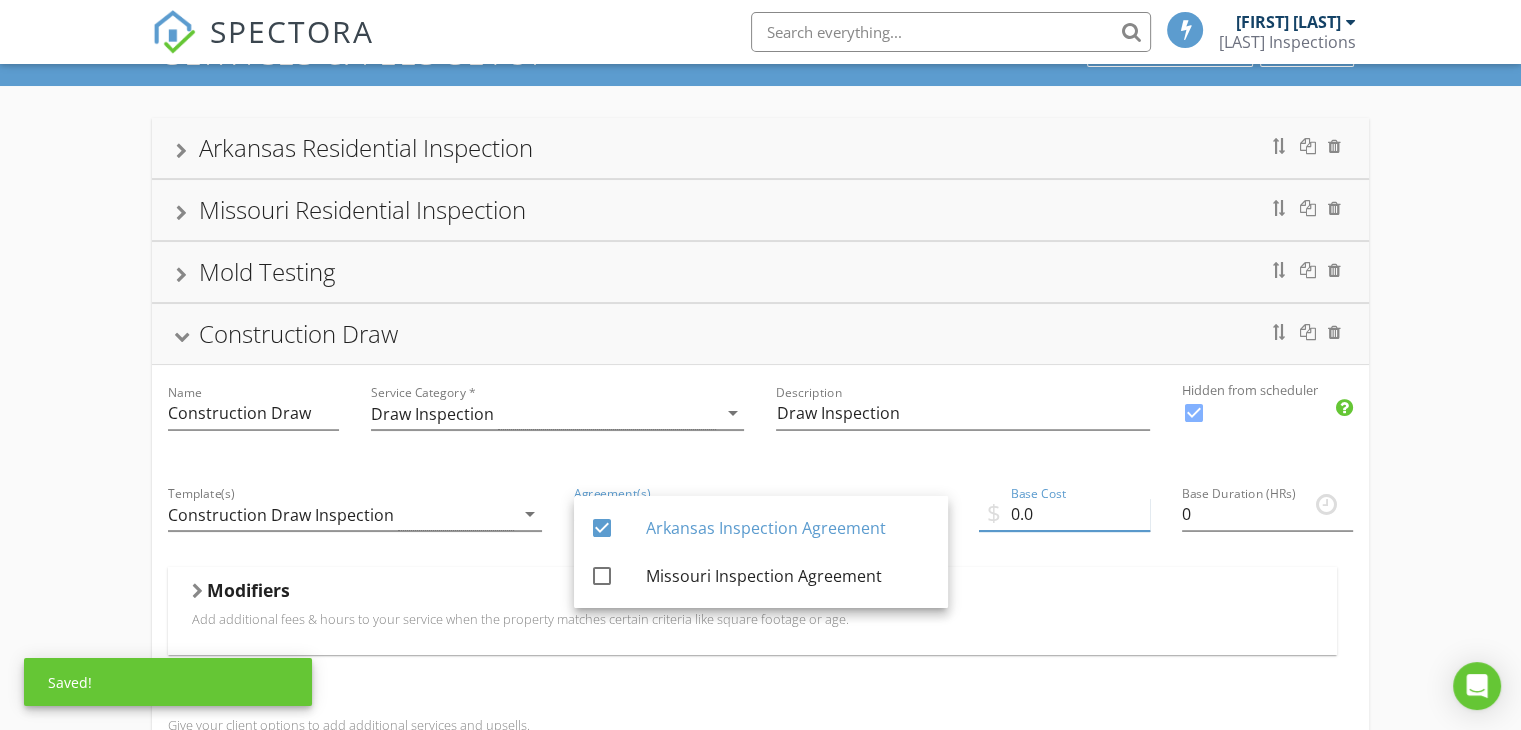 click on "0.0" at bounding box center [1064, 514] 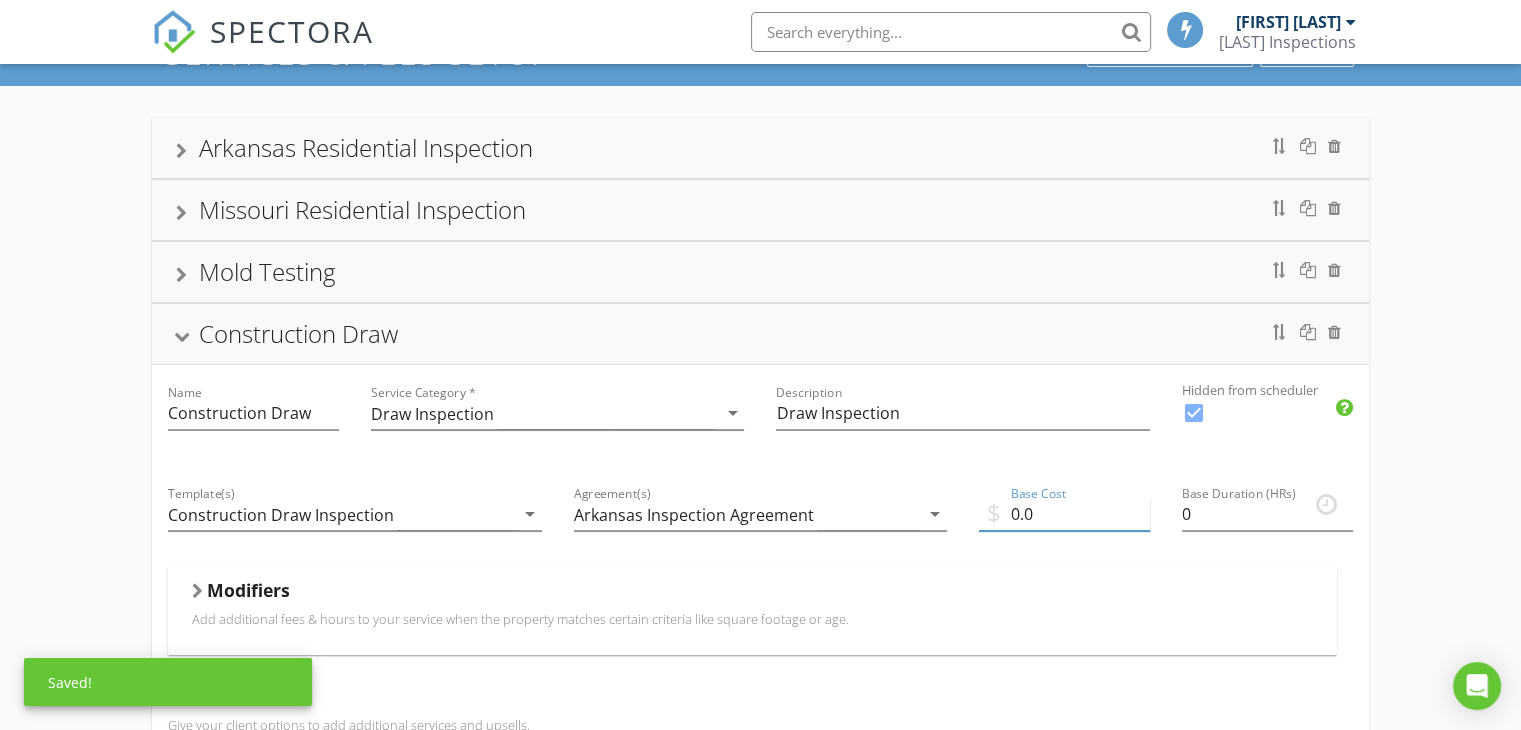 type on "0" 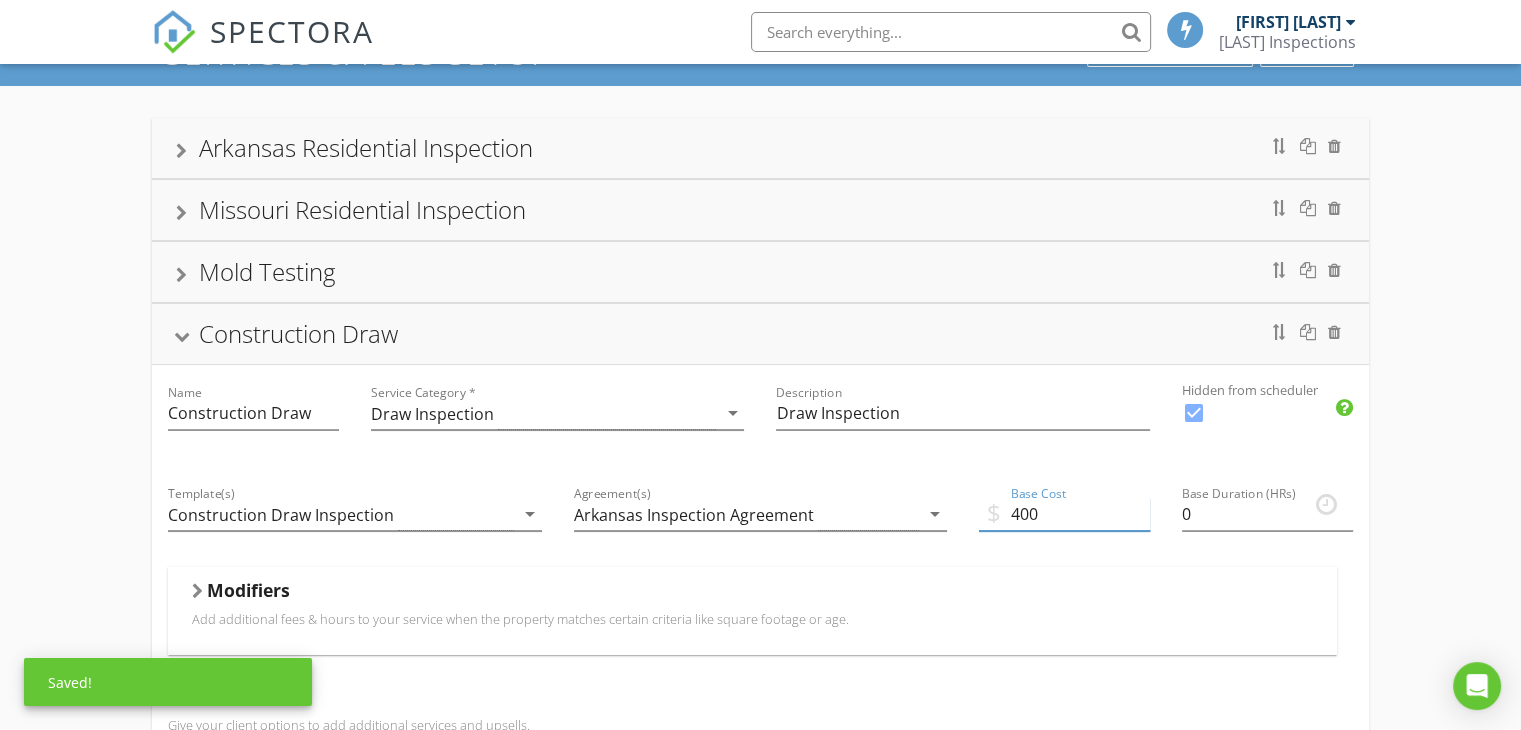 type on "400" 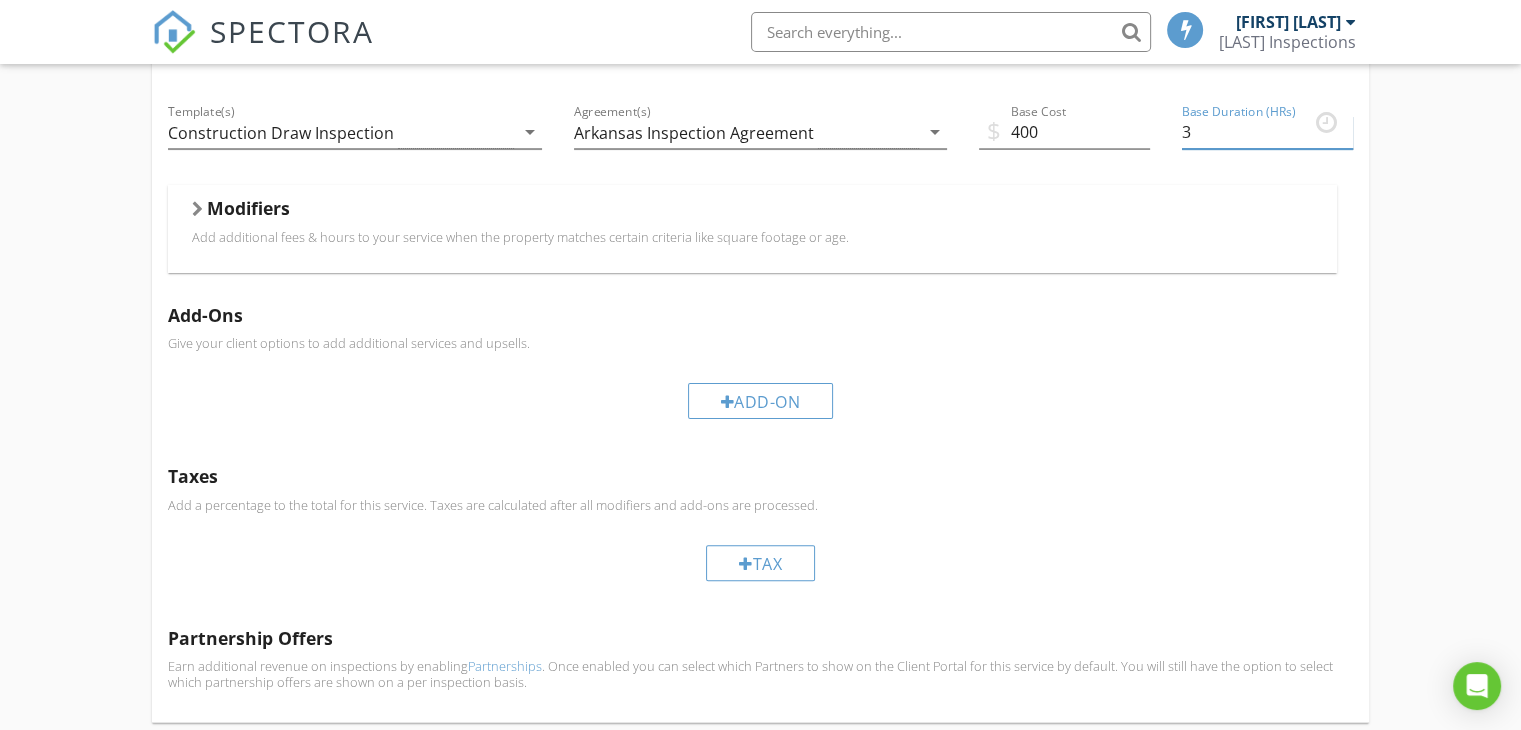 scroll, scrollTop: 586, scrollLeft: 0, axis: vertical 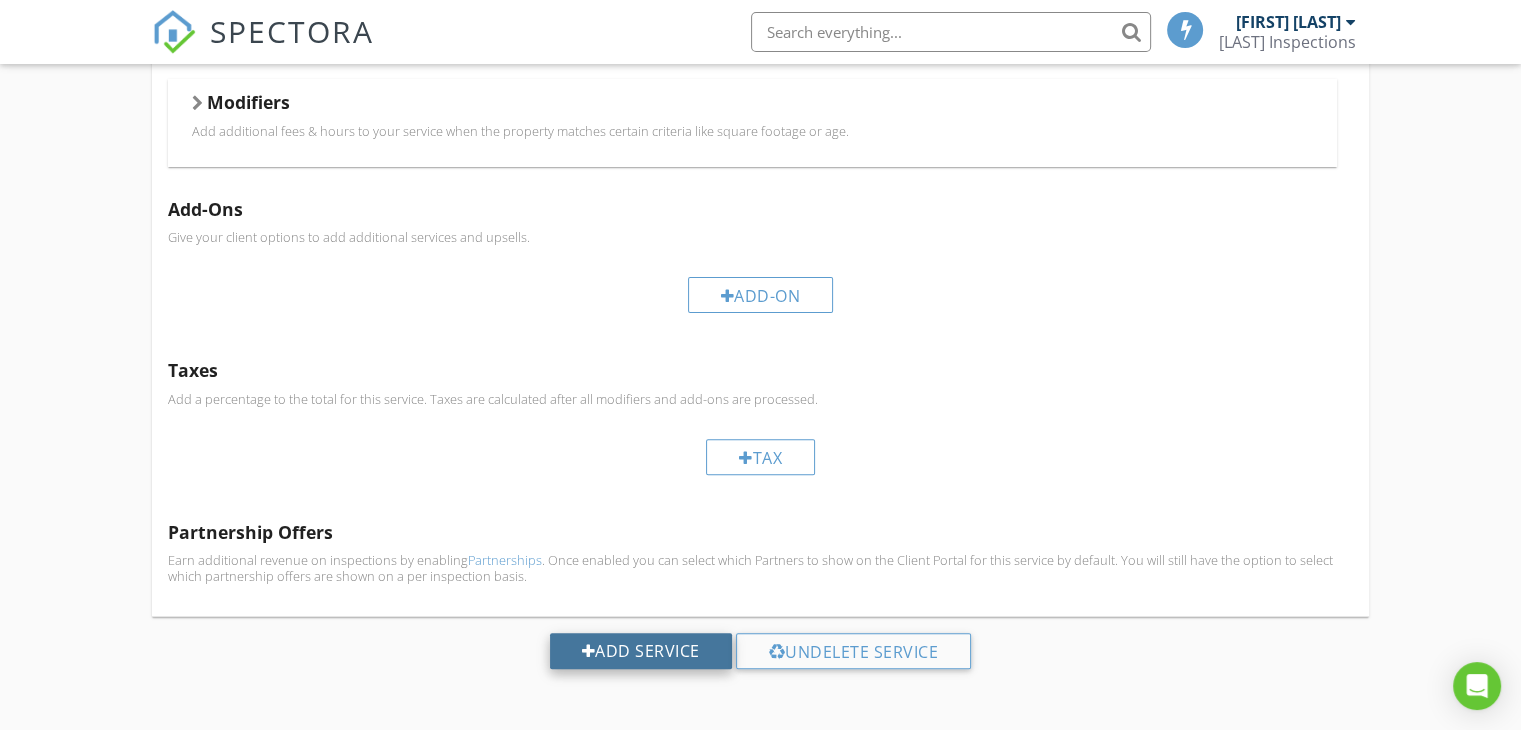 type on "3" 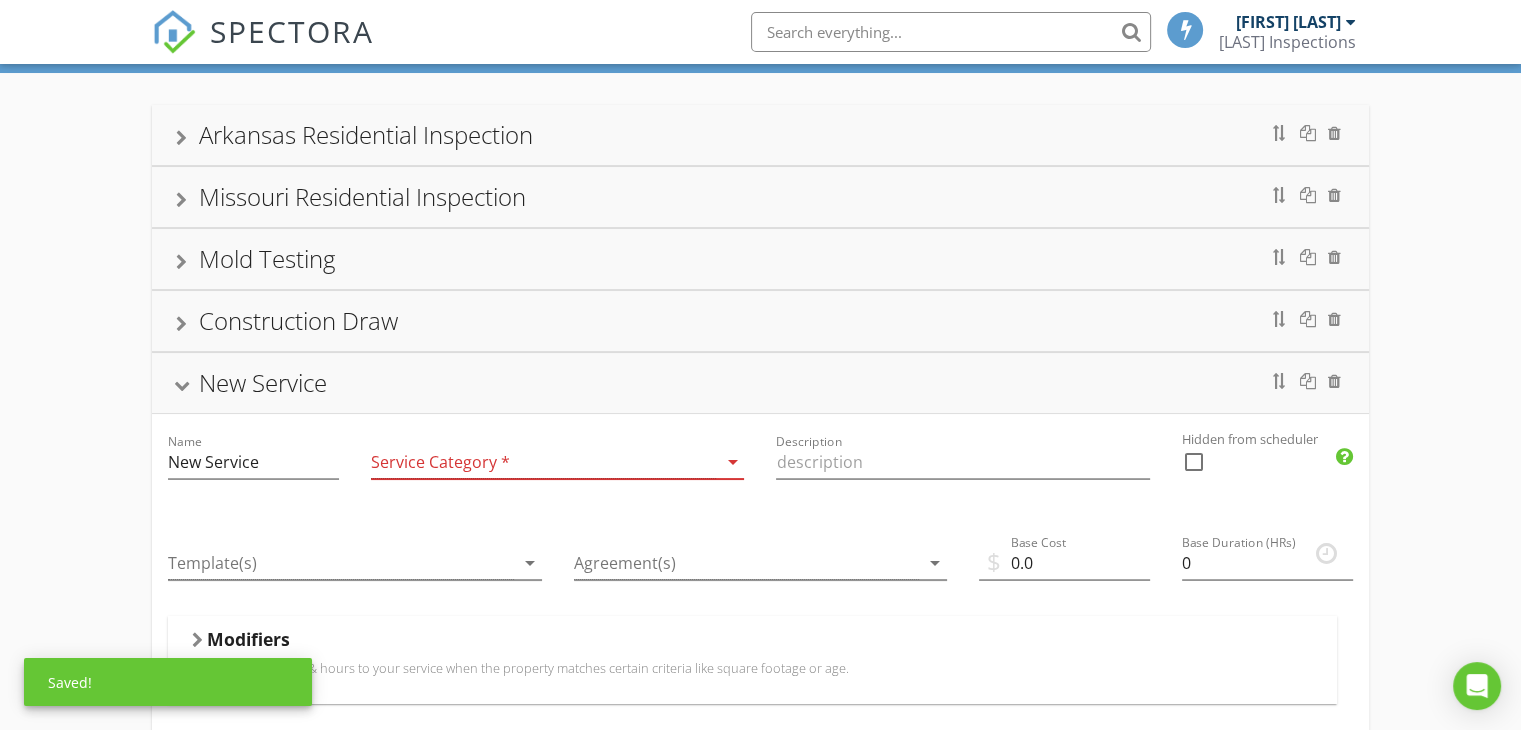 scroll, scrollTop: 0, scrollLeft: 0, axis: both 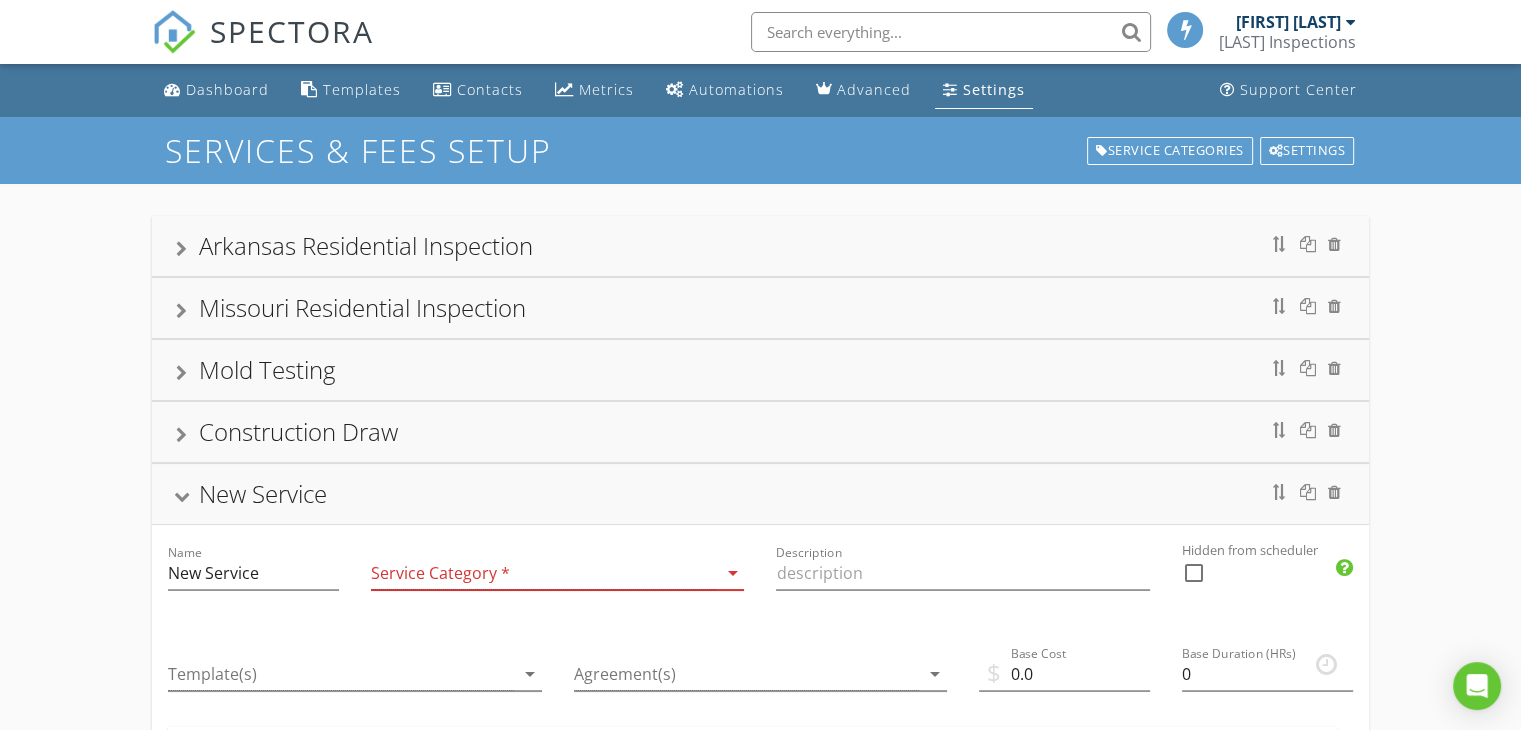 click at bounding box center [1334, 492] 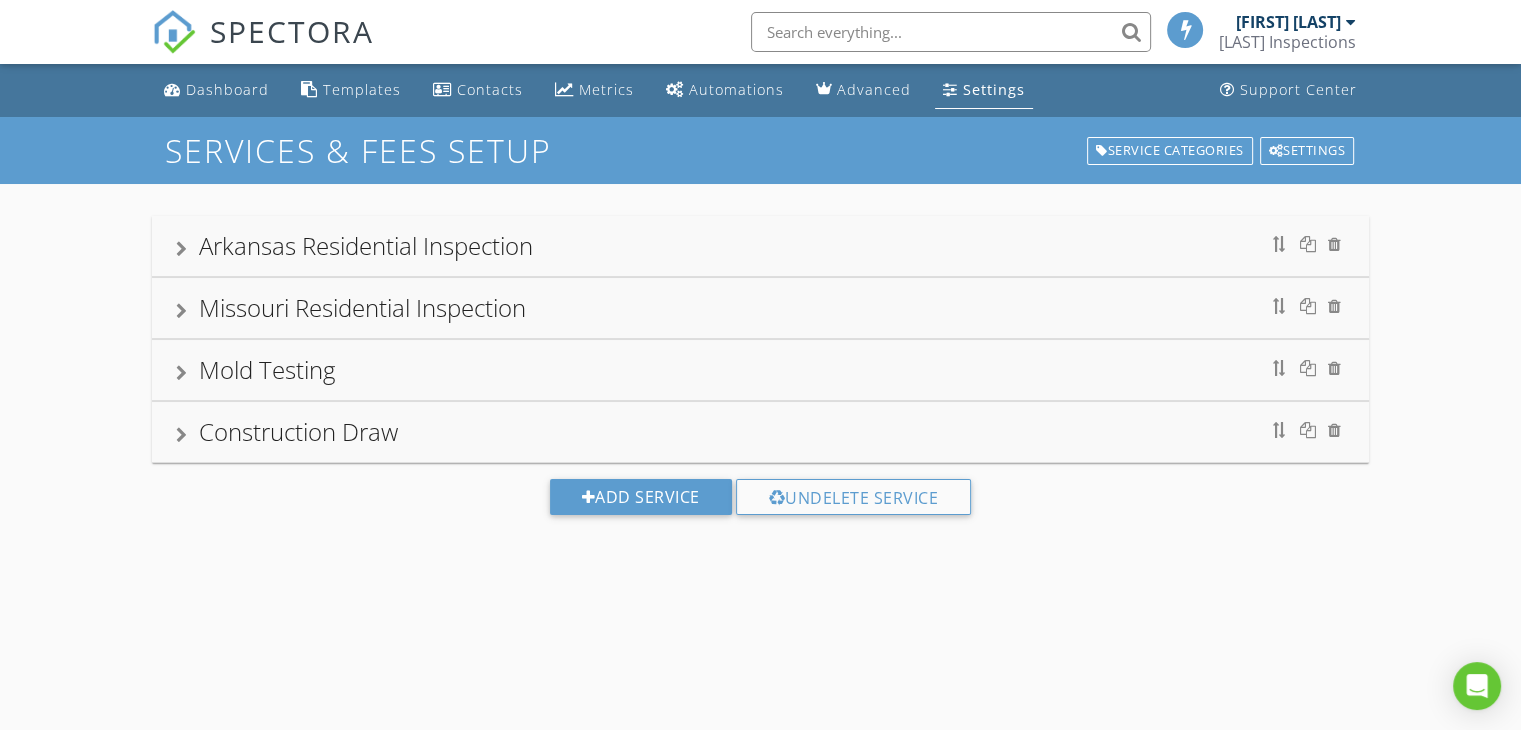 click on "Construction Draw" at bounding box center (298, 431) 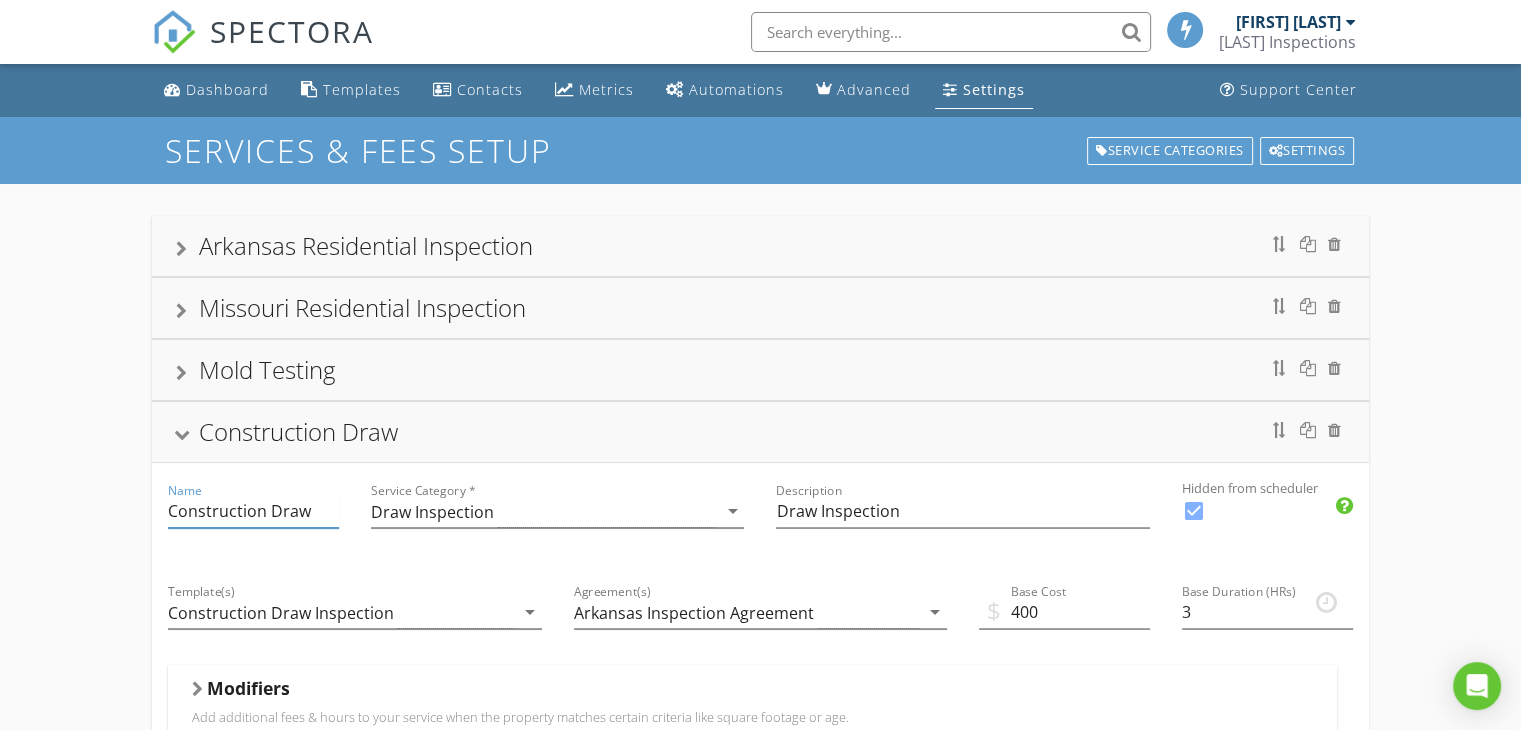 click on "Construction Draw" at bounding box center (253, 511) 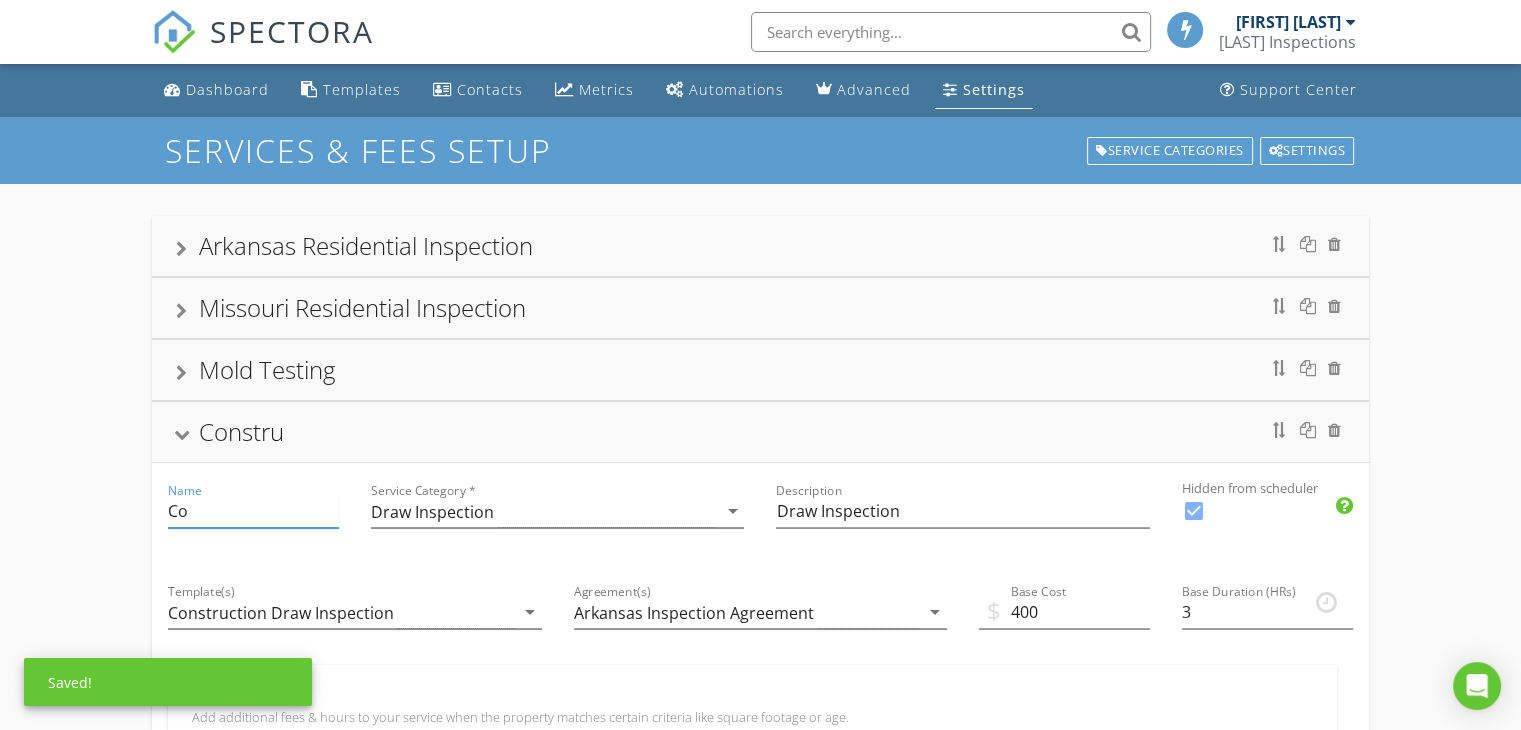 type on "C" 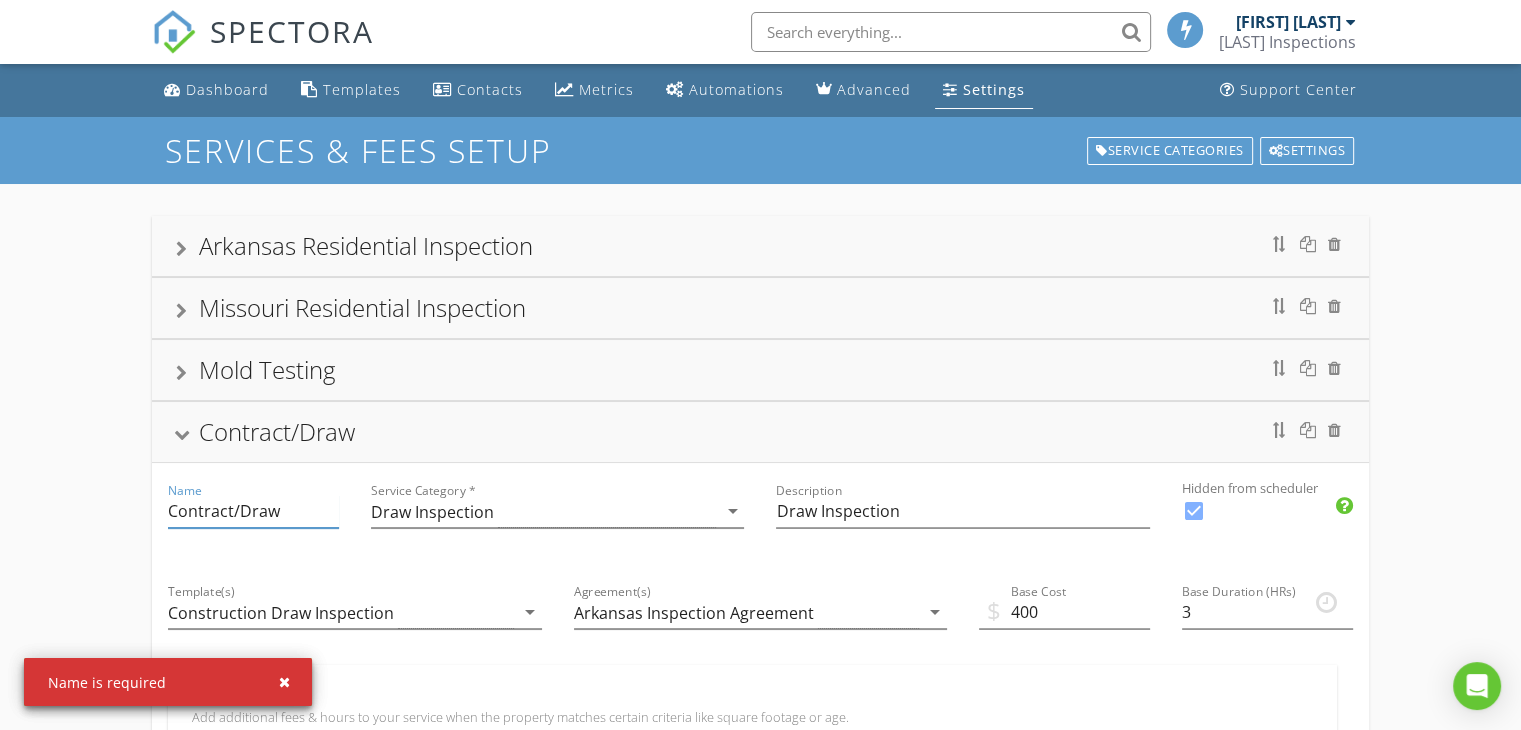 type on "Contract/Draw" 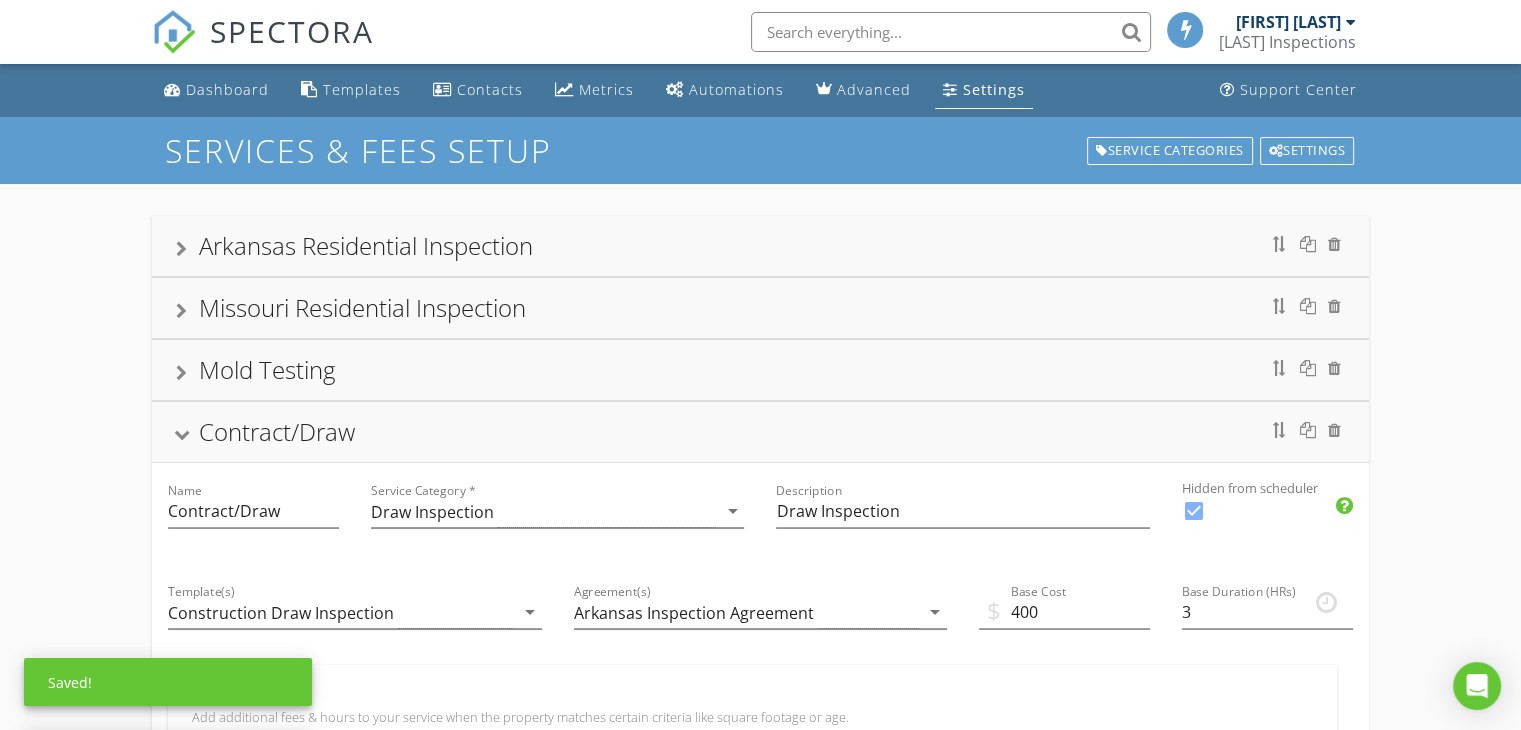 click on "Arkansas Residential Inspection          Missouri Residential Inspection         Mold Testing         Contract/Draw   Name Contract/Draw   Service Category * Draw Inspection arrow_drop_down   Description Draw Inspection   Hidden from scheduler   check_box     Template(s) Construction Draw Inspection arrow_drop_down   Agreement(s) Arkansas Inspection Agreement arrow_drop_down   $   Base Cost 400   Base Duration (HRs) 3               Modifiers
Add additional fees & hours to your service when the
property matches certain criteria like square footage or age.
Modifiers
Add-Ons
Give your client options to add additional services and upsells.
Add-On
Taxes
Add a percentage to the total for this service. Taxes are calculated
after all modifiers and add-ons are processed.
Tax
Partnership Offers   Partnerships" at bounding box center (760, 751) 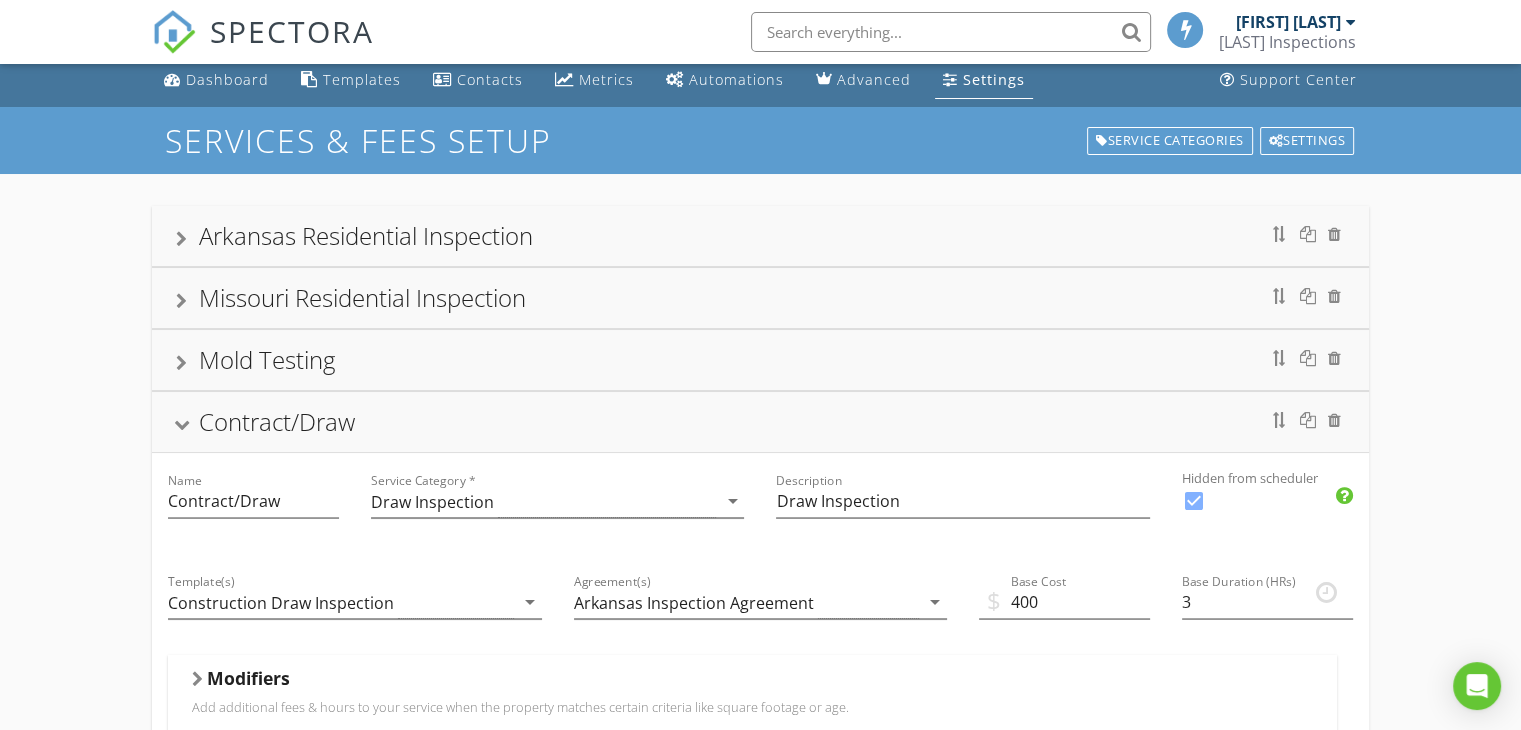 scroll, scrollTop: 0, scrollLeft: 0, axis: both 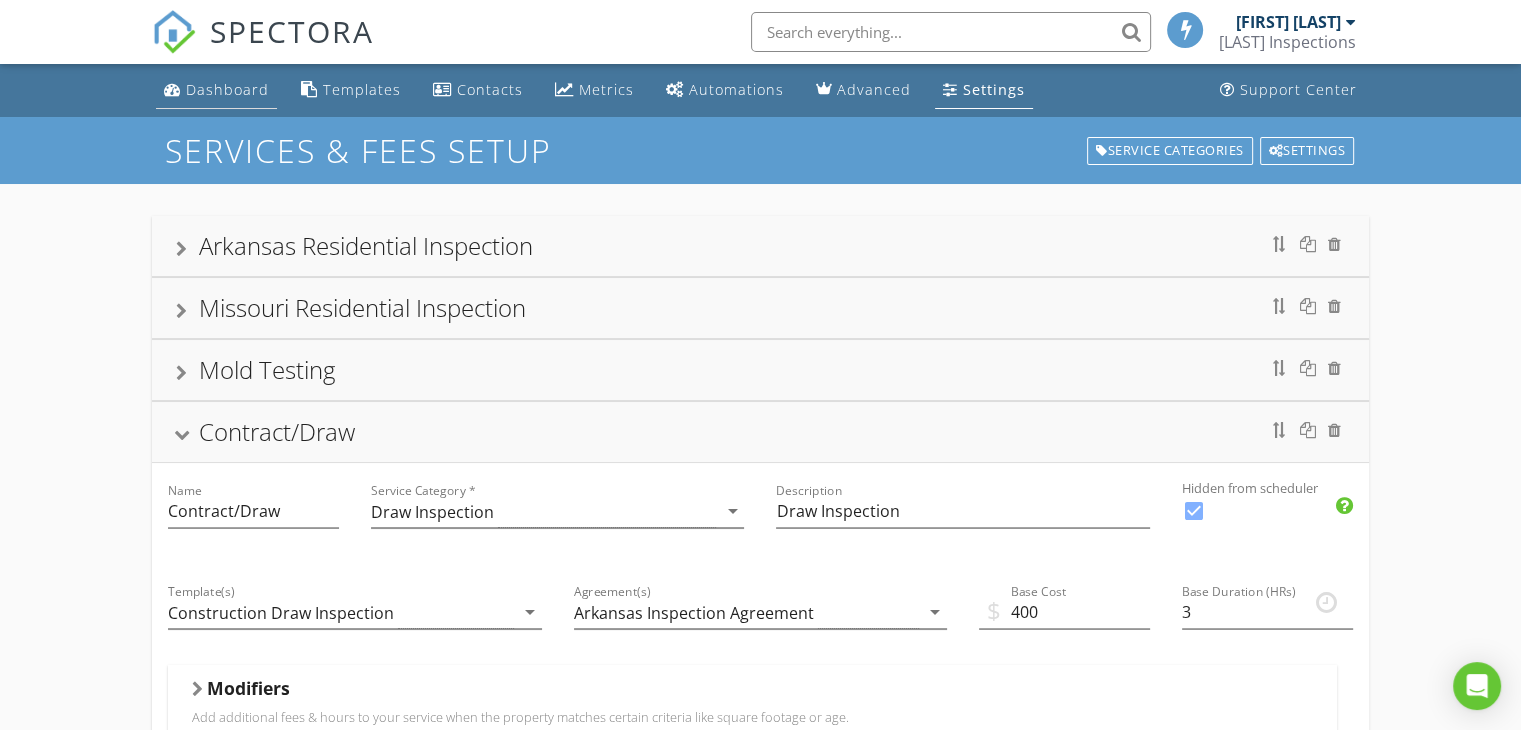 click on "Dashboard" at bounding box center (227, 89) 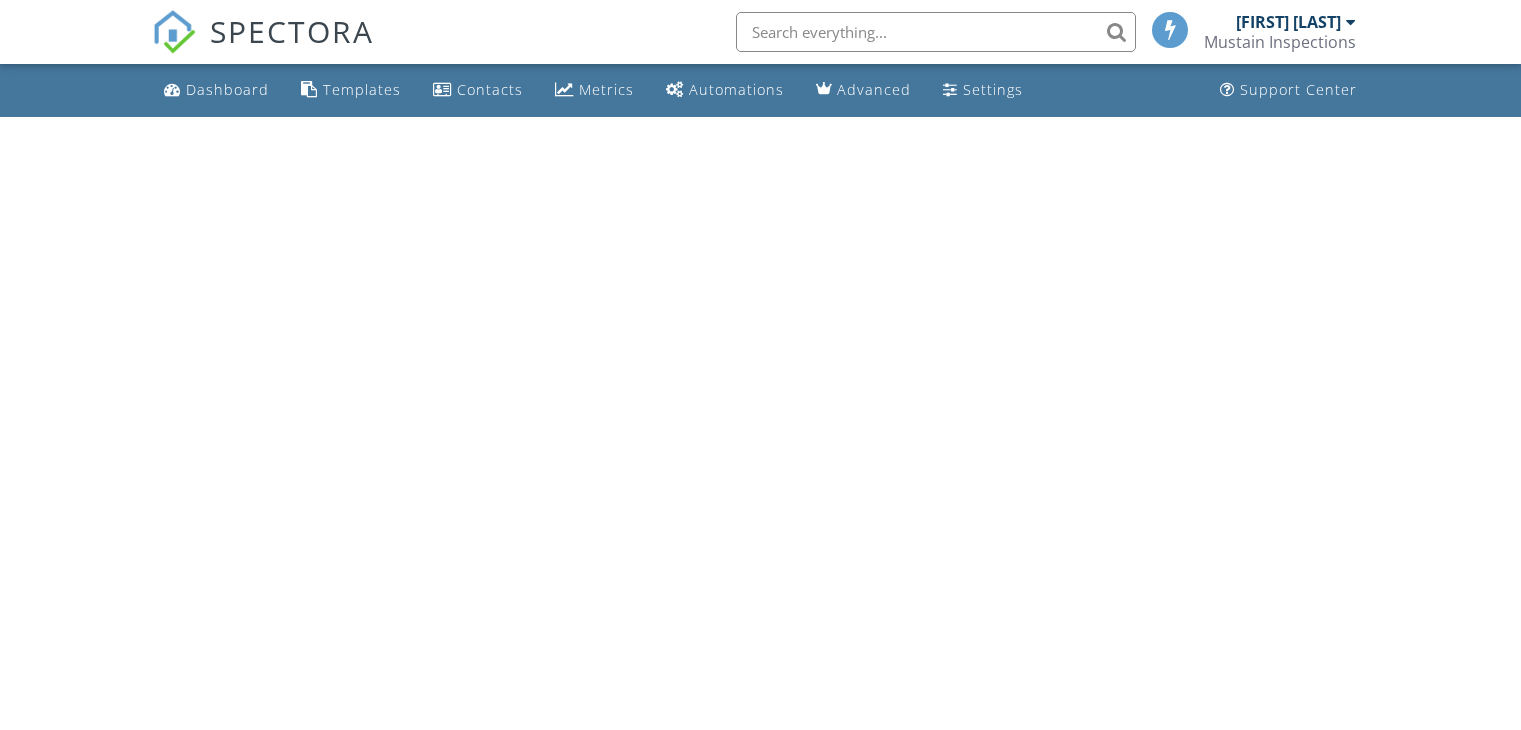 scroll, scrollTop: 0, scrollLeft: 0, axis: both 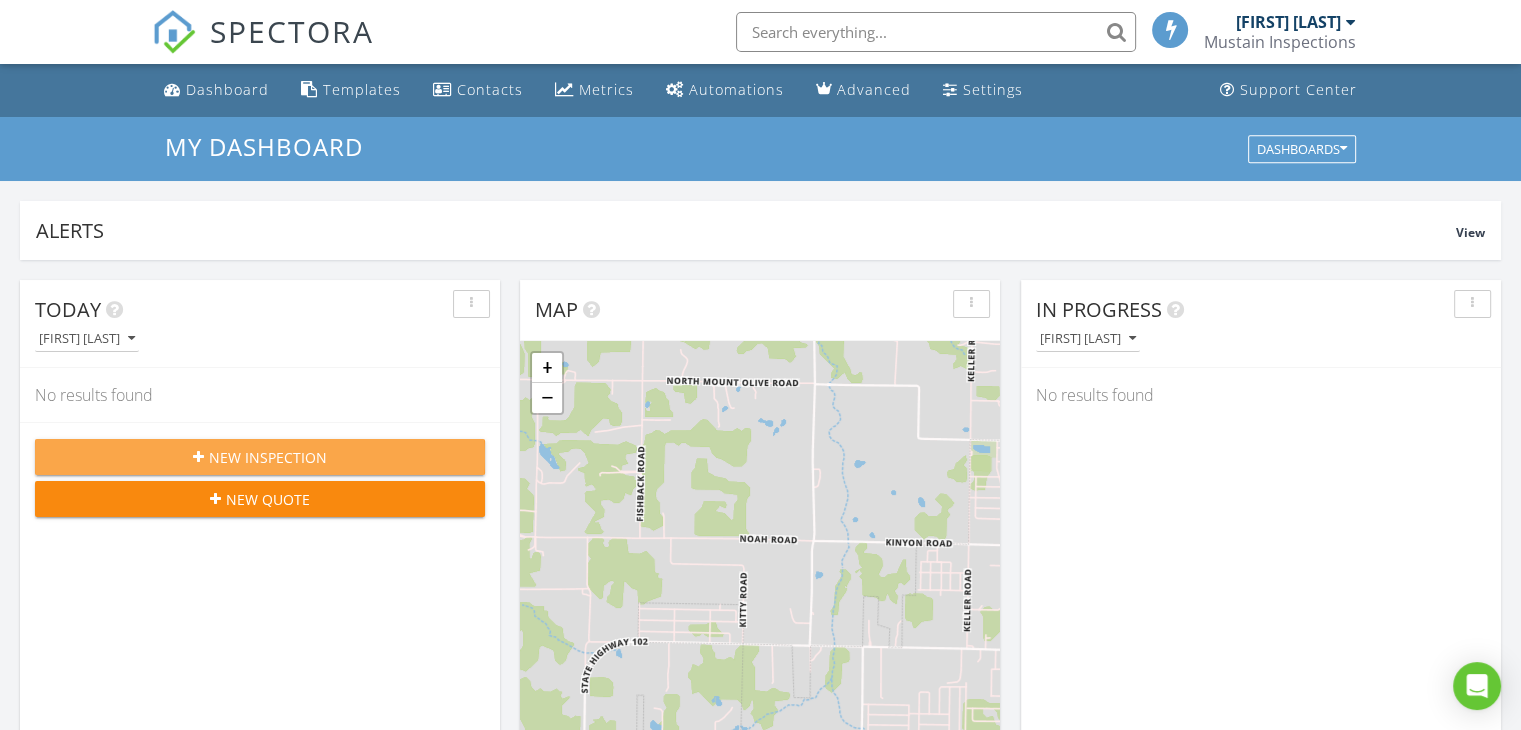 click on "New Inspection" at bounding box center (268, 457) 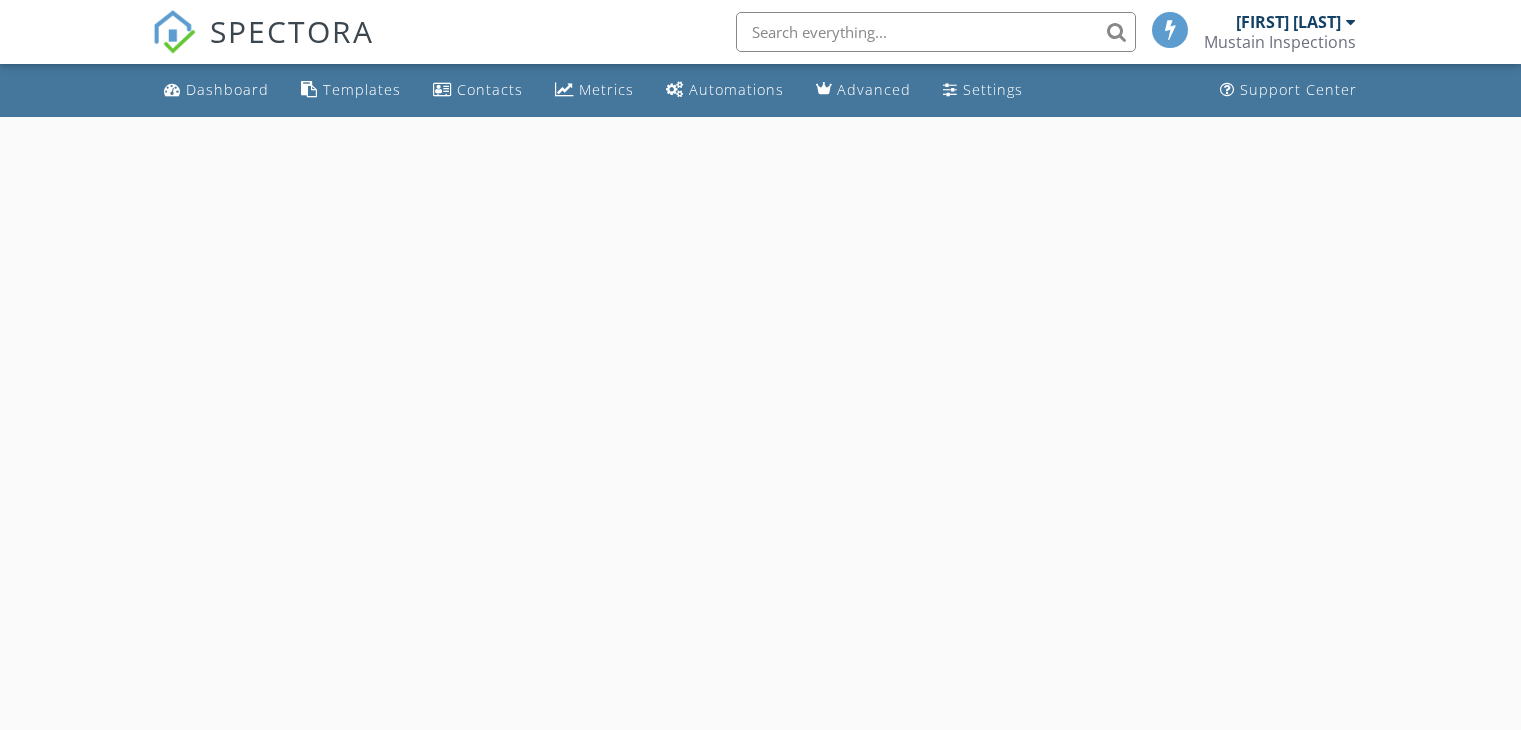 scroll, scrollTop: 0, scrollLeft: 0, axis: both 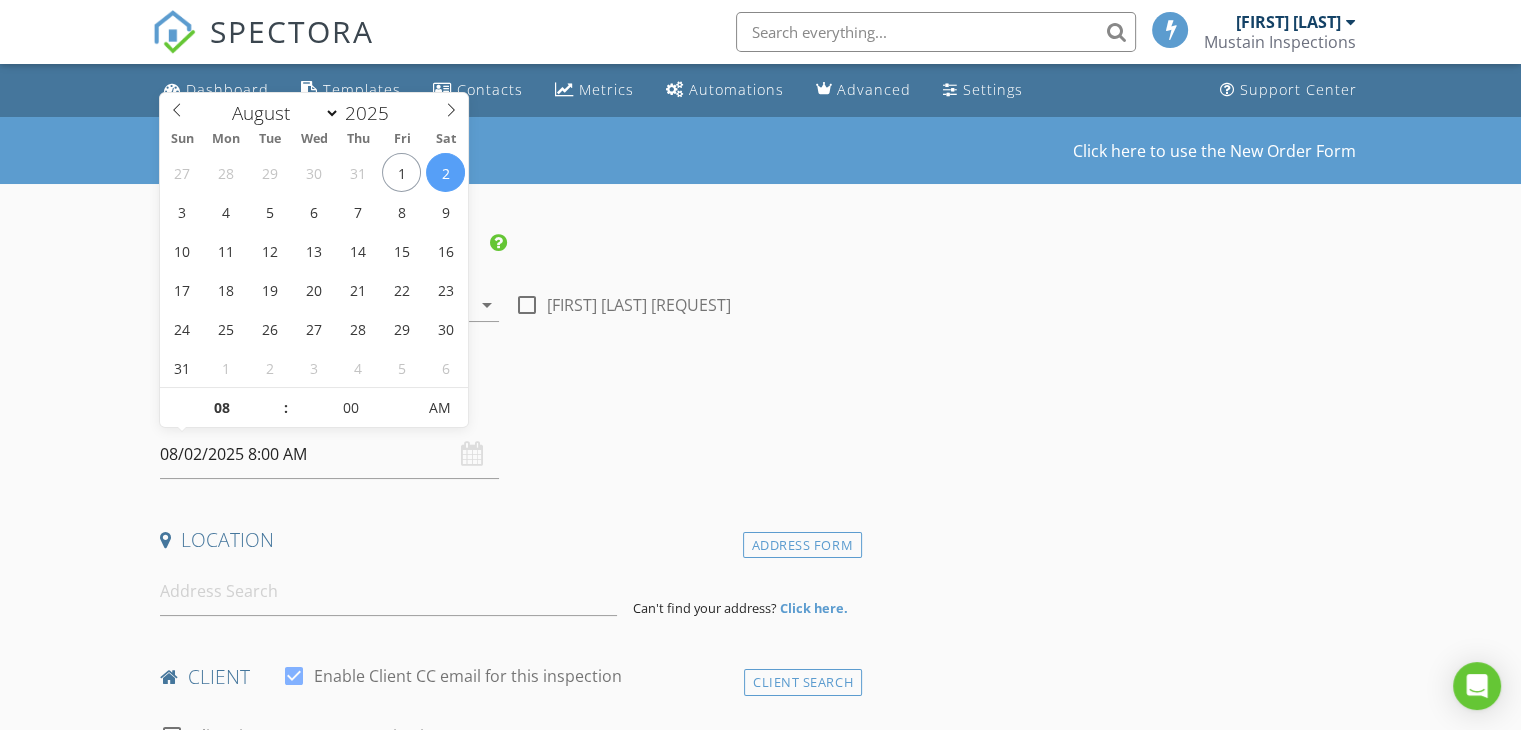 click on "08/02/2025 8:00 AM" at bounding box center [329, 454] 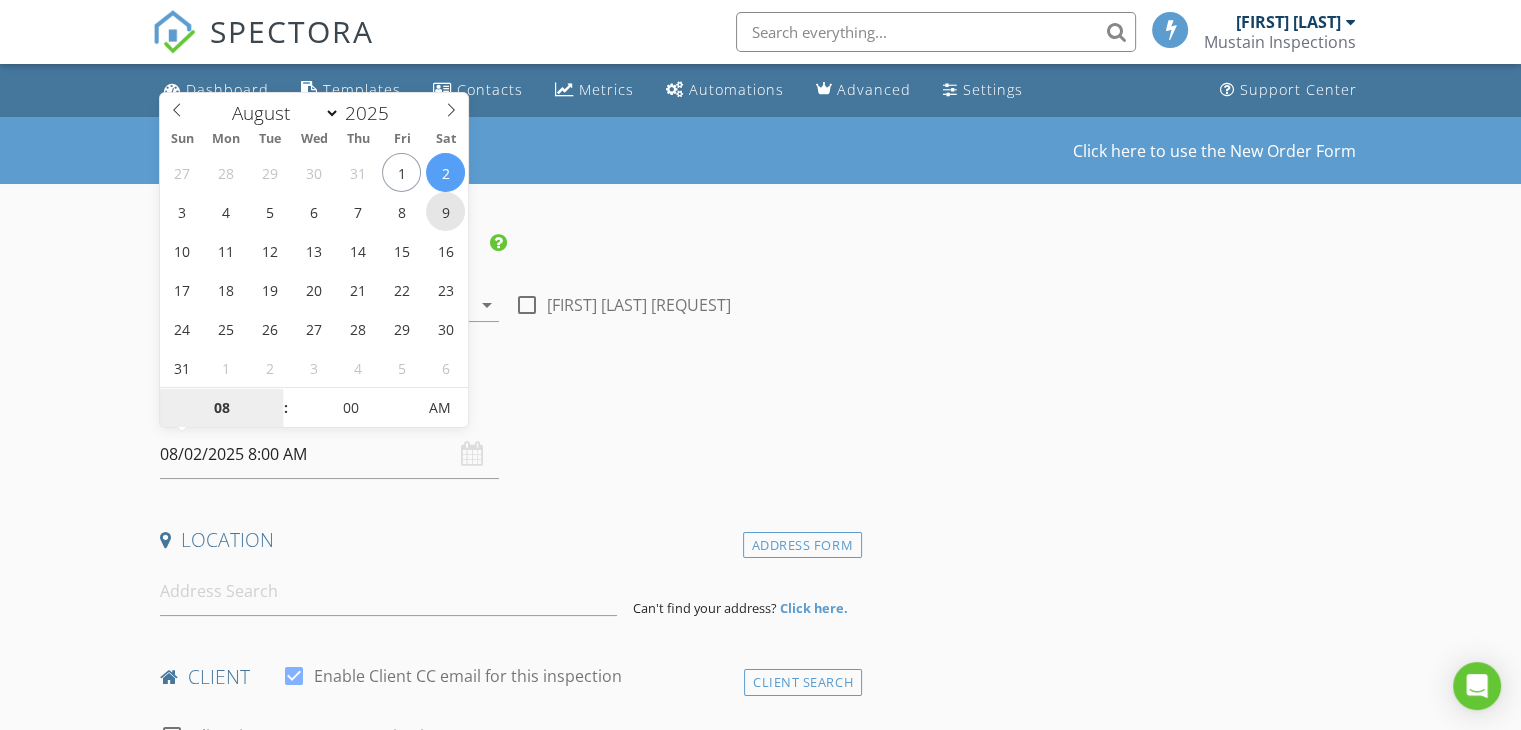 type on "08/09/2025 8:00 AM" 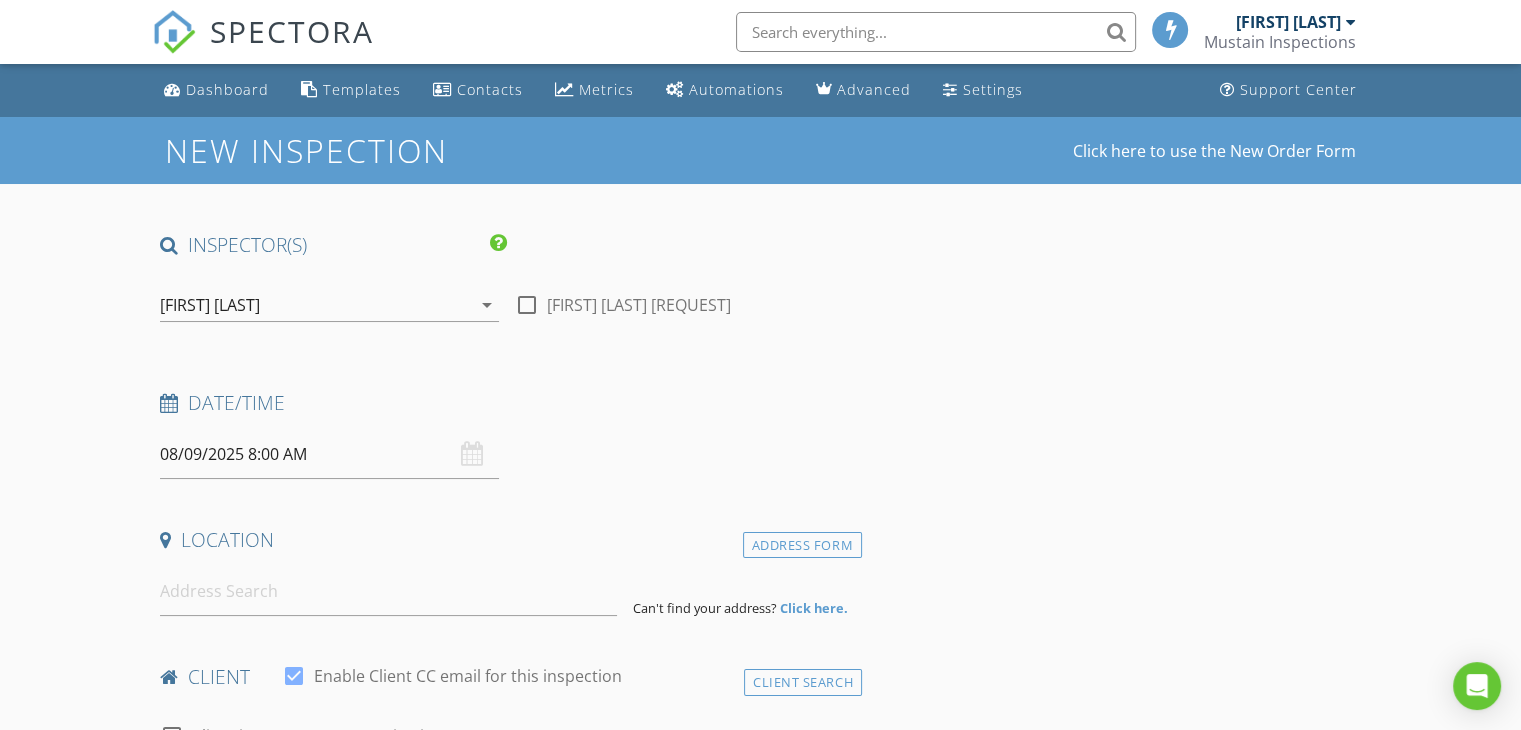 click on "INSPECTOR(S)
check_box   Justin Mustain   PRIMARY   Justin Mustain arrow_drop_down   check_box_outline_blank Justin Mustain specifically requested
Date/Time
08/09/2025 8:00 AM
Location
Address Form       Can't find your address?   Click here.
client
check_box Enable Client CC email for this inspection   Client Search     check_box_outline_blank Client is a Company/Organization     First Name   Last Name   Email   CC Email   Phone           Notes   Private Notes
ADD ADDITIONAL client
SERVICES
arrow_drop_down     Select Discount Code arrow_drop_down    Charges       TOTAL   $0.00    Duration    No services with durations selected      Templates    No templates selected    Agreements    No agreements selected
Manual Edit
FEES" at bounding box center (507, 1608) 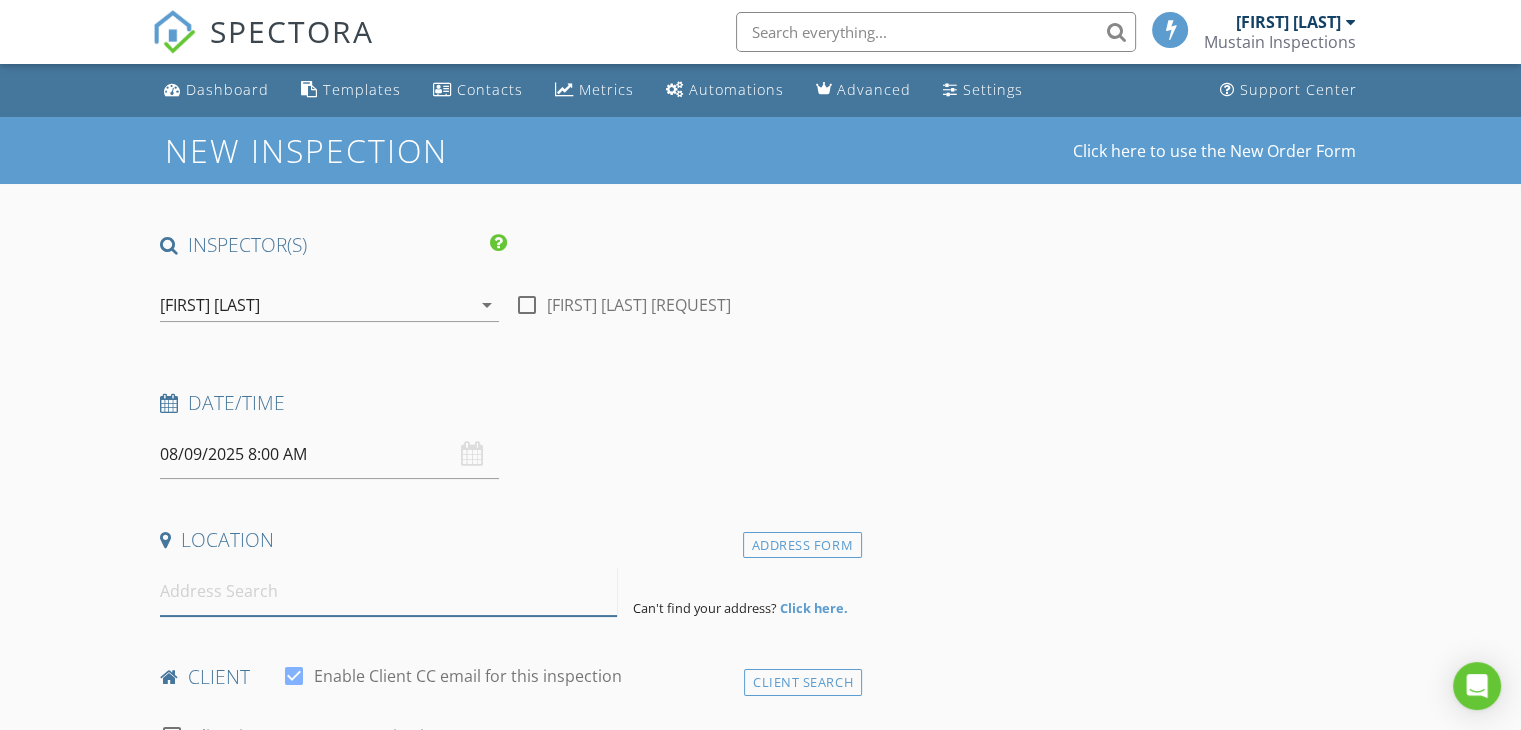 click at bounding box center (388, 591) 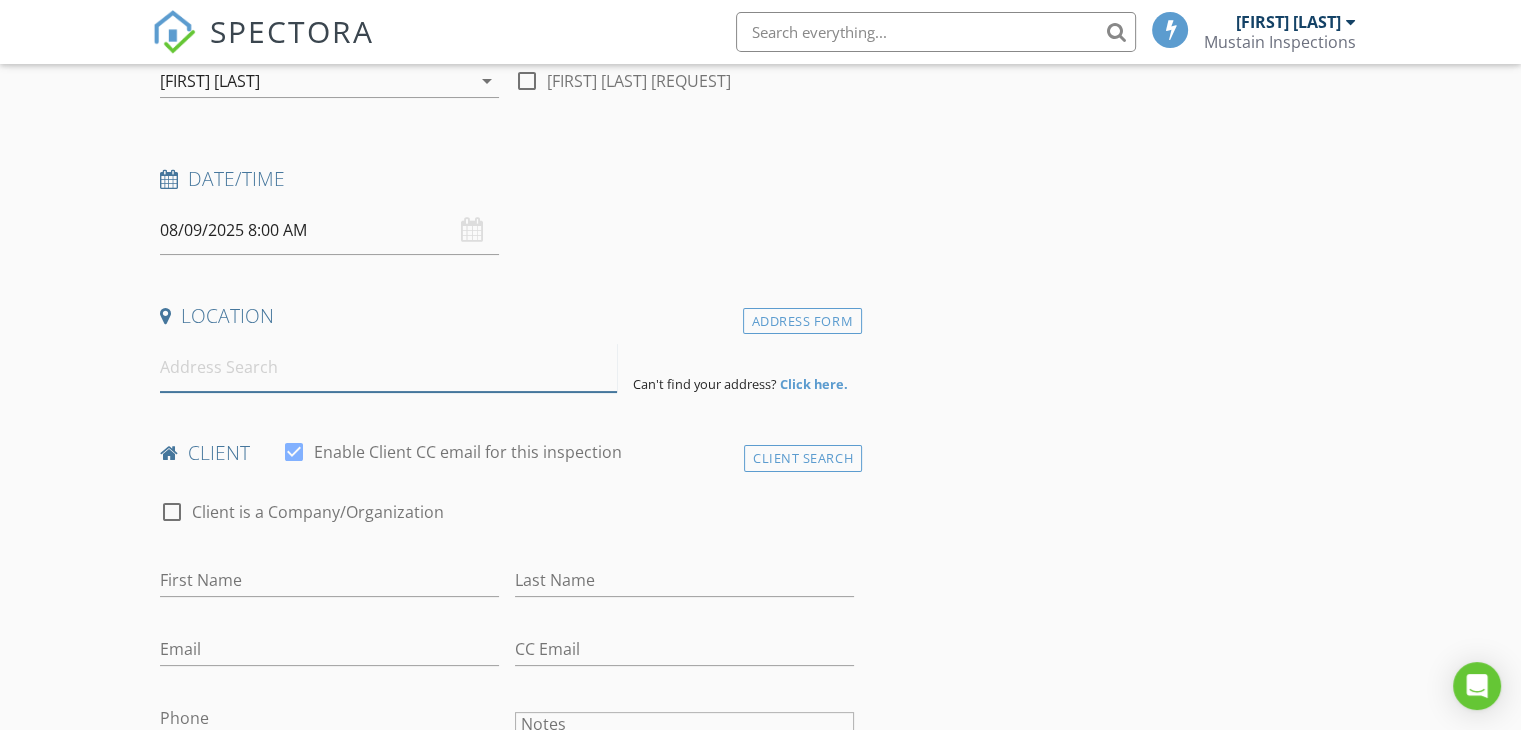 scroll, scrollTop: 300, scrollLeft: 0, axis: vertical 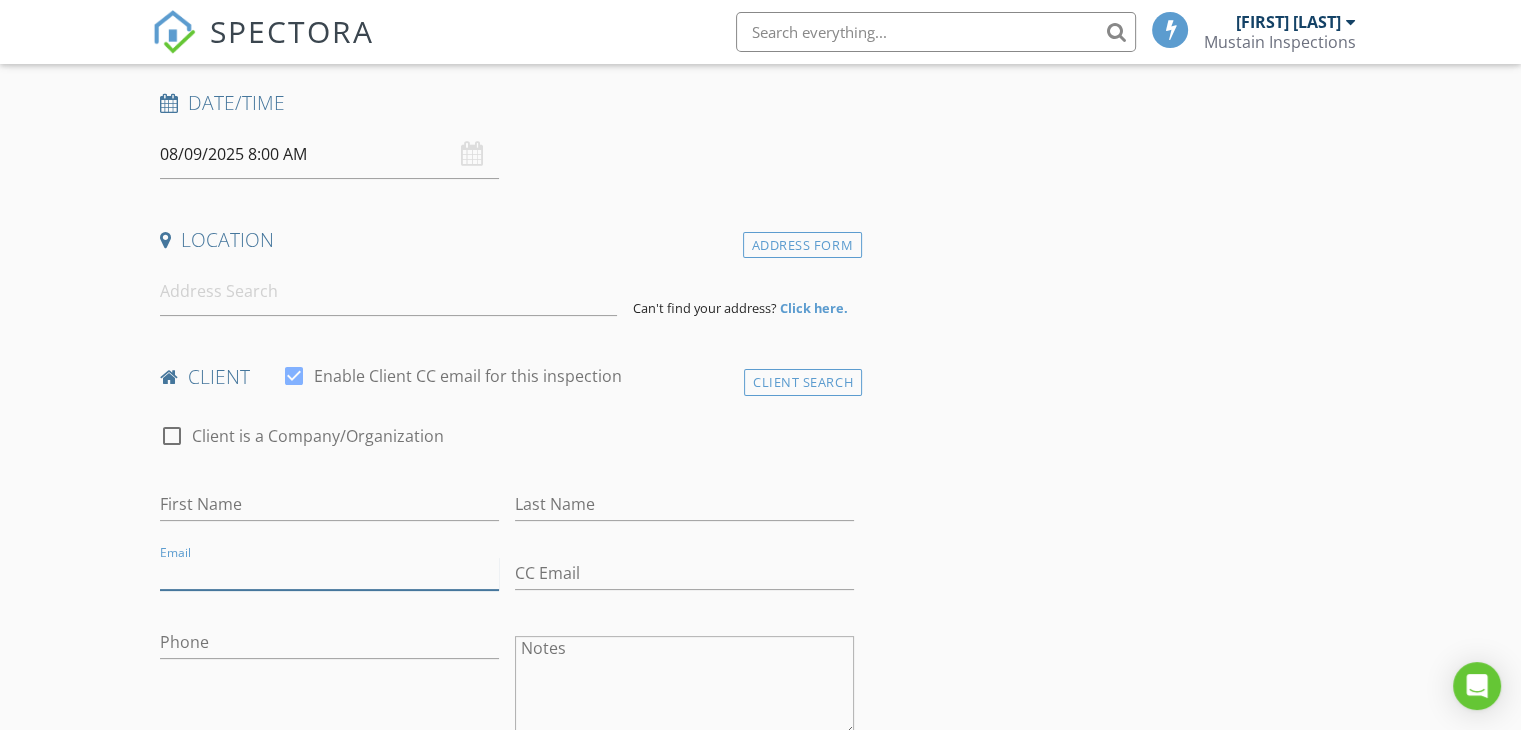 click on "Email" at bounding box center [329, 573] 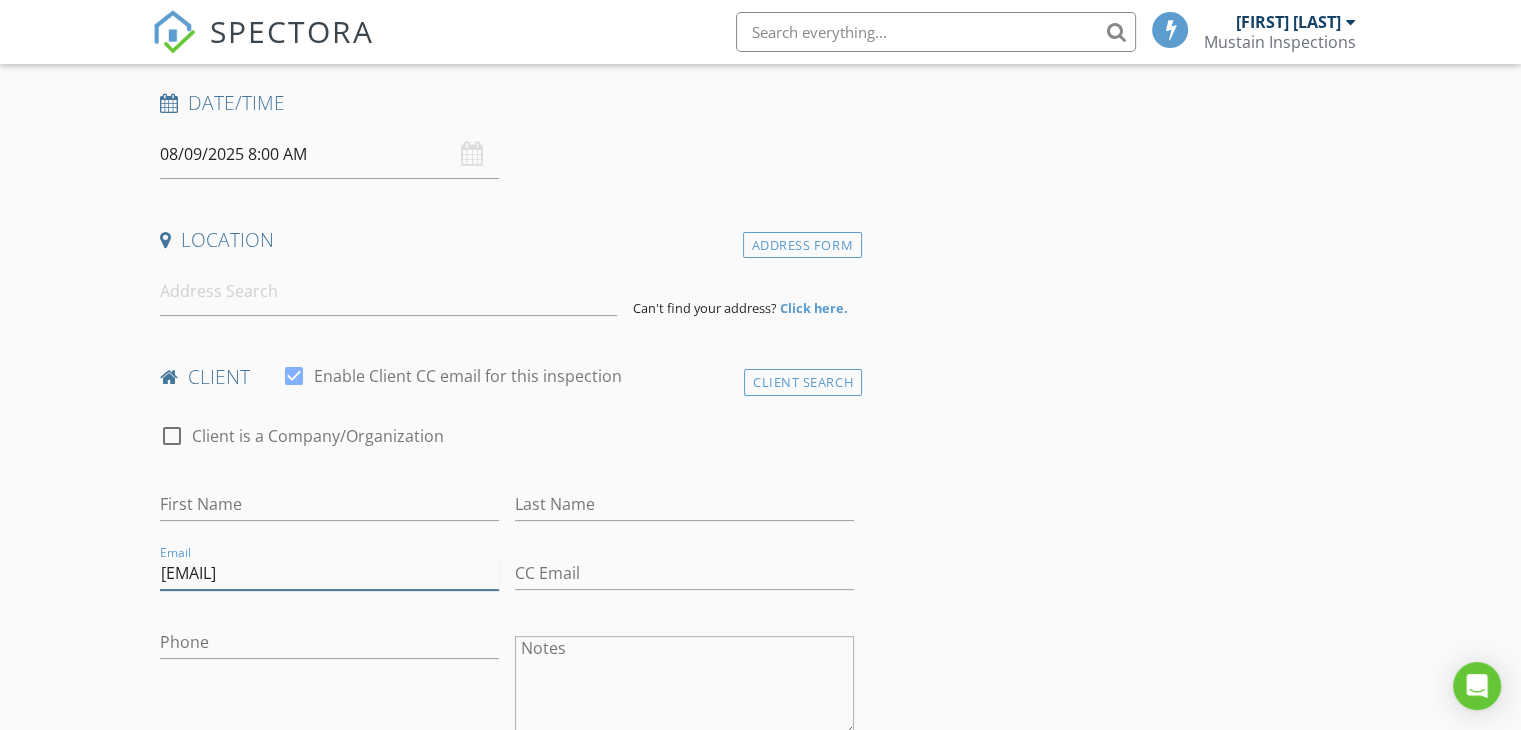 type on "david.leehans@bentonville.arkansas.gov" 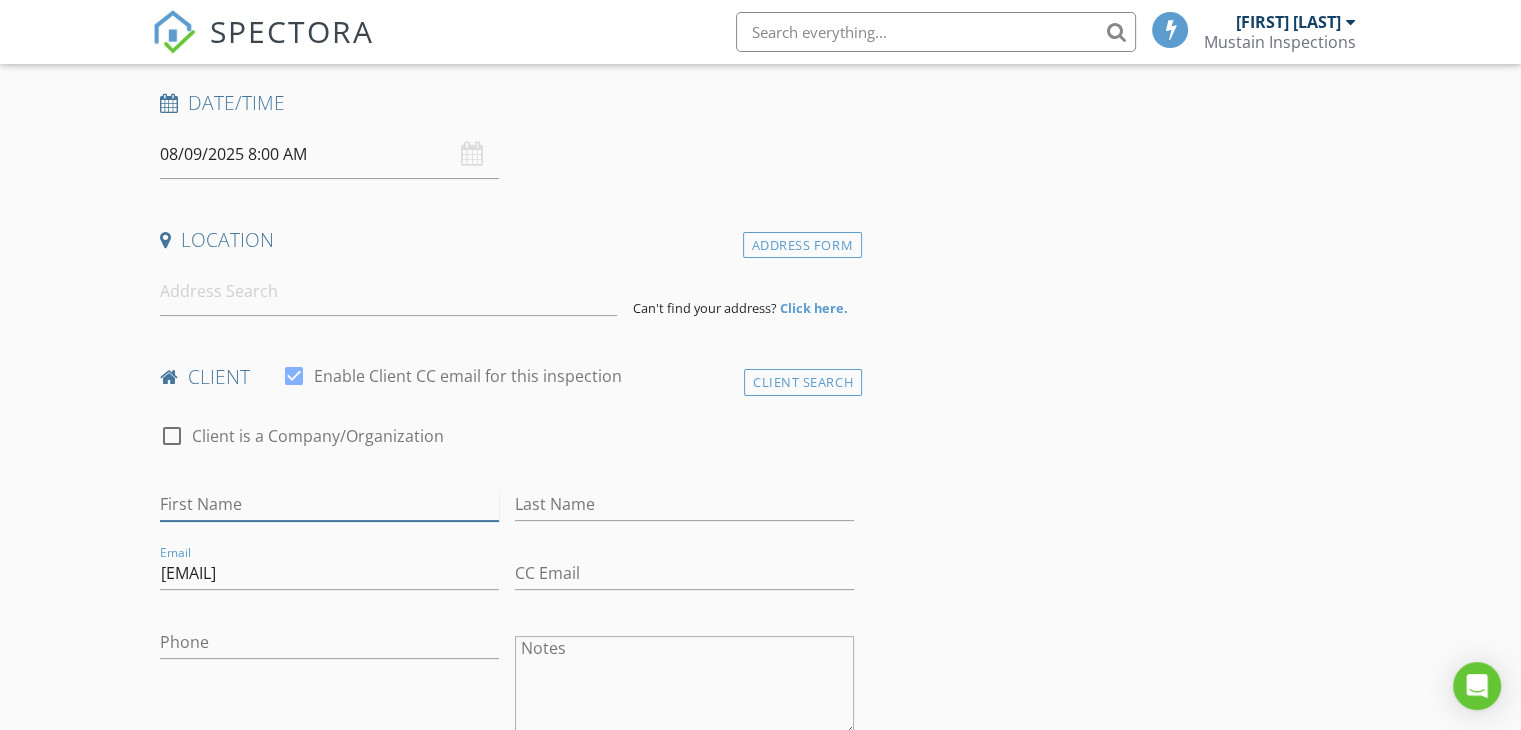click on "First Name" at bounding box center [329, 504] 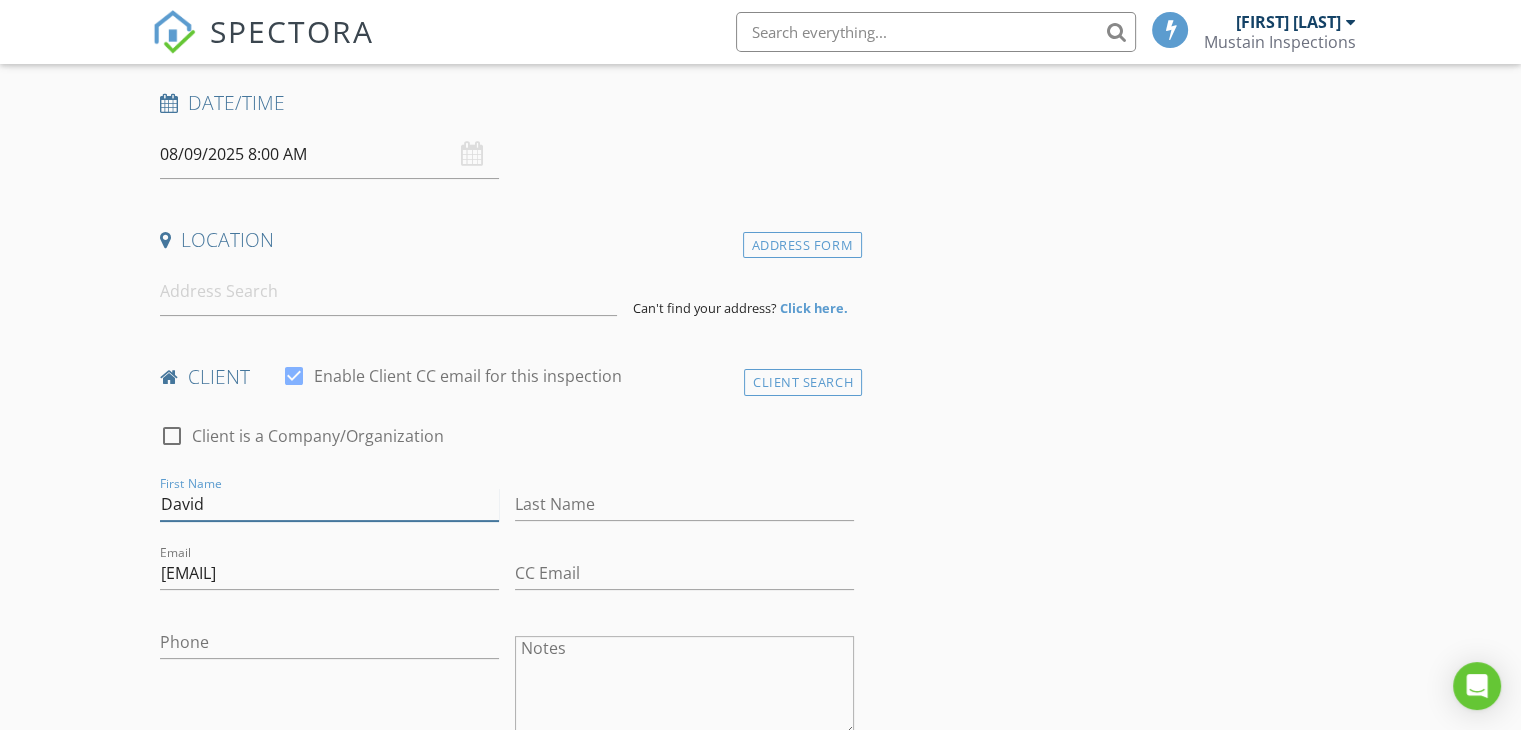 type on "David" 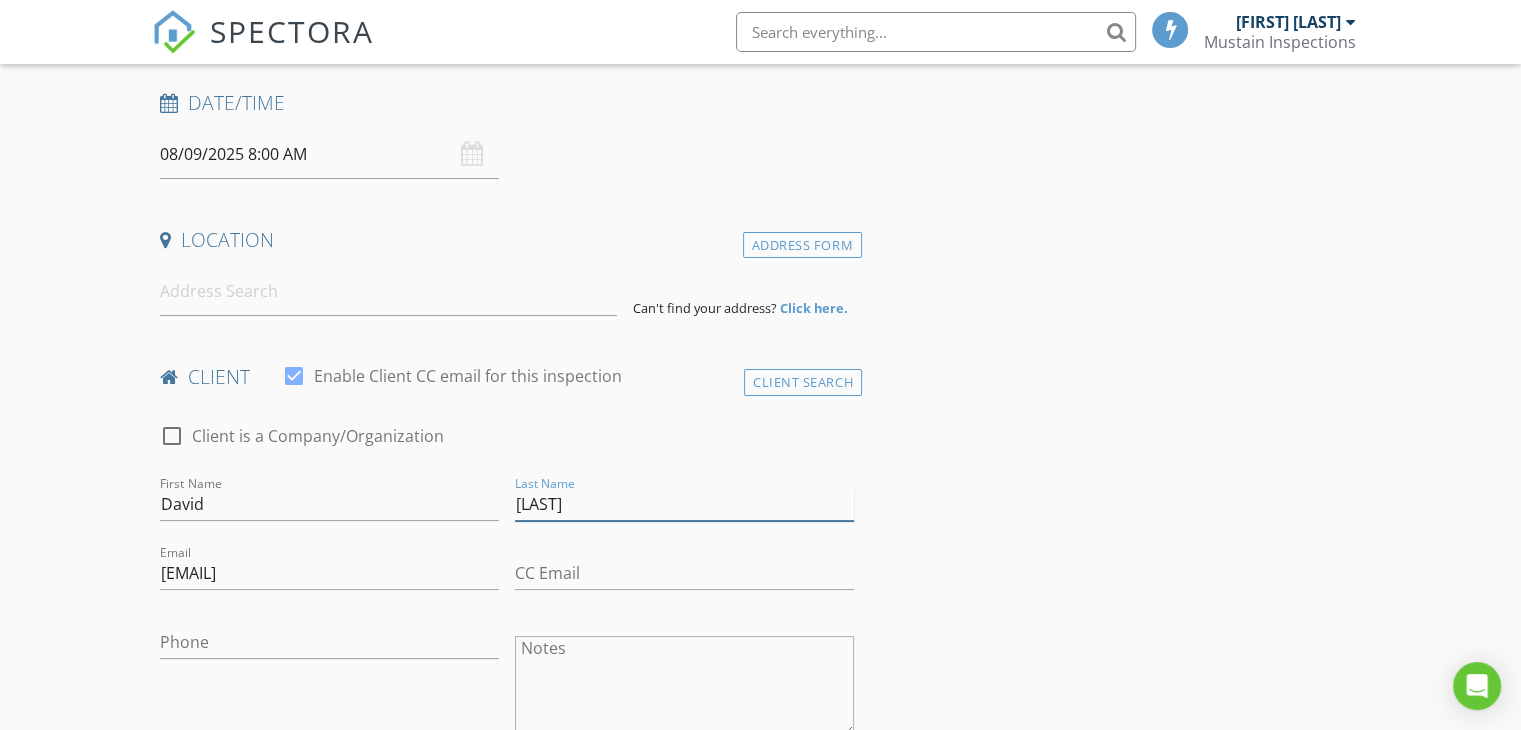 type on "Leehans" 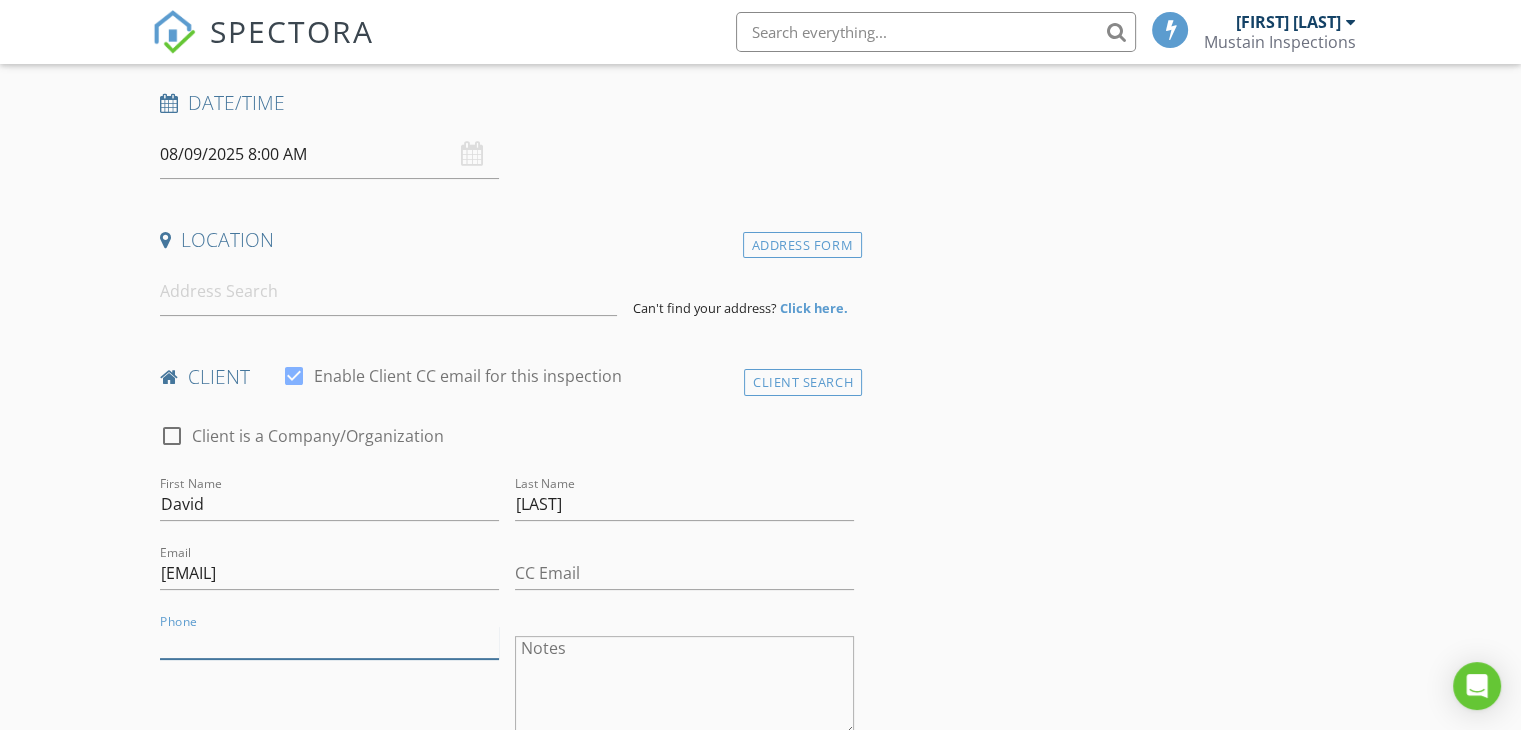 click on "Phone" at bounding box center (329, 642) 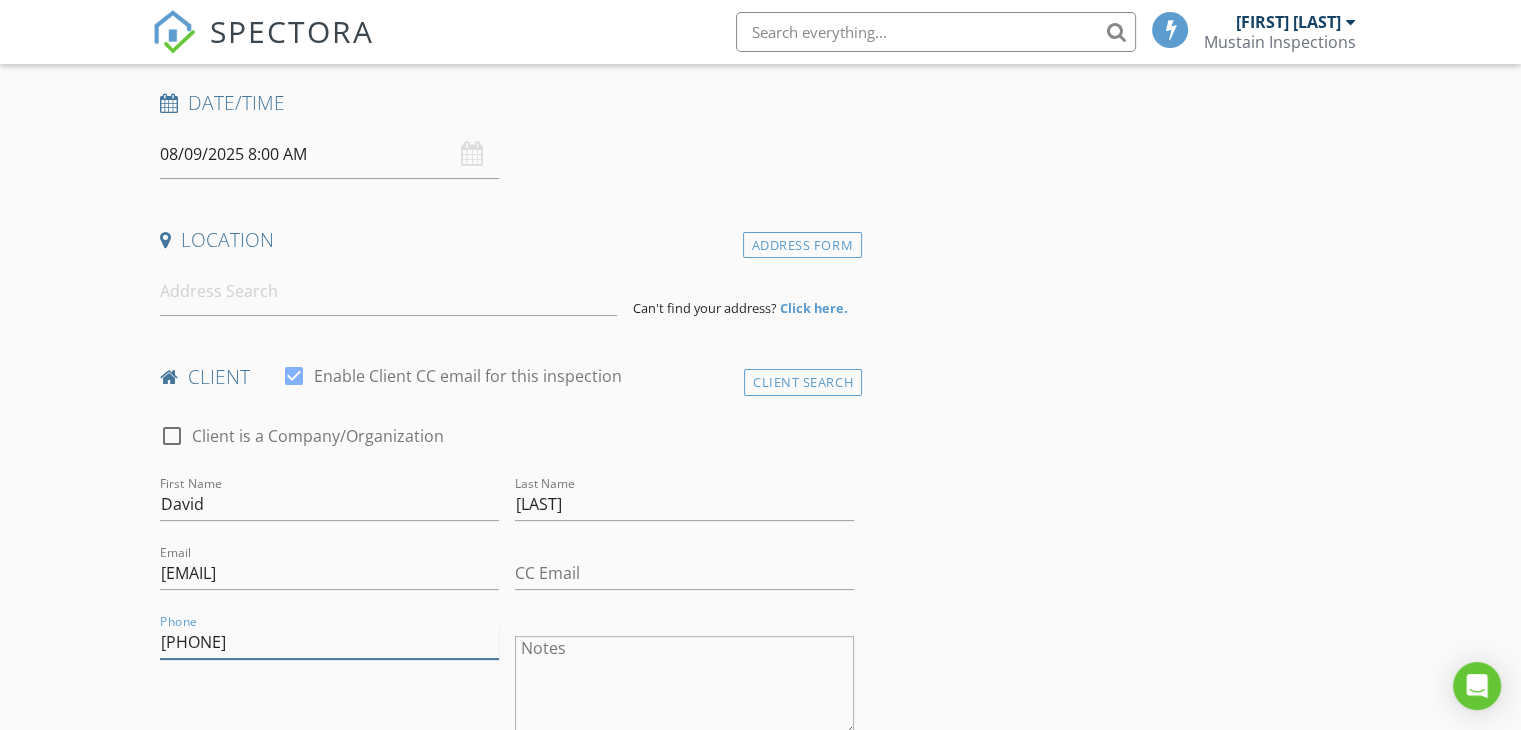 type on "479-936-0467" 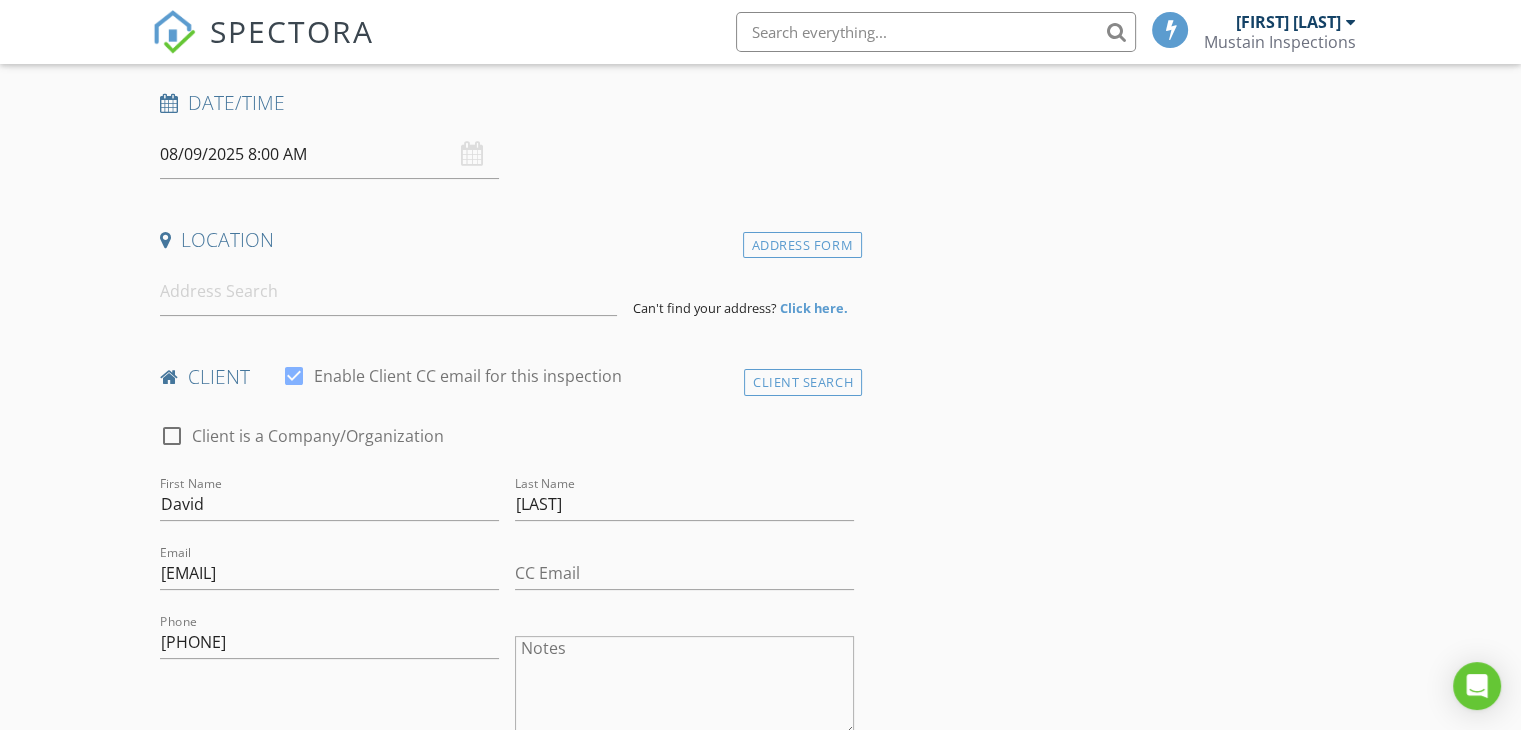 click on "New Inspection
Click here to use the New Order Form
INSPECTOR(S)
check_box   Justin Mustain   PRIMARY   Justin Mustain arrow_drop_down   check_box_outline_blank Justin Mustain specifically requested
Date/Time
08/09/2025 8:00 AM
Location
Address Form       Can't find your address?   Click here.
client
check_box Enable Client CC email for this inspection   Client Search     check_box_outline_blank Client is a Company/Organization     First Name David   Last Name Leehans   Email david.leehans@bentonville.arkansas.gov   CC Email   Phone 479-936-0467           Notes   Private Notes
ADD ADDITIONAL client
SERVICES
arrow_drop_down     Select Discount Code arrow_drop_down    Charges       TOTAL   $0.00    Duration    No services with durations selected      Templates" at bounding box center [760, 1333] 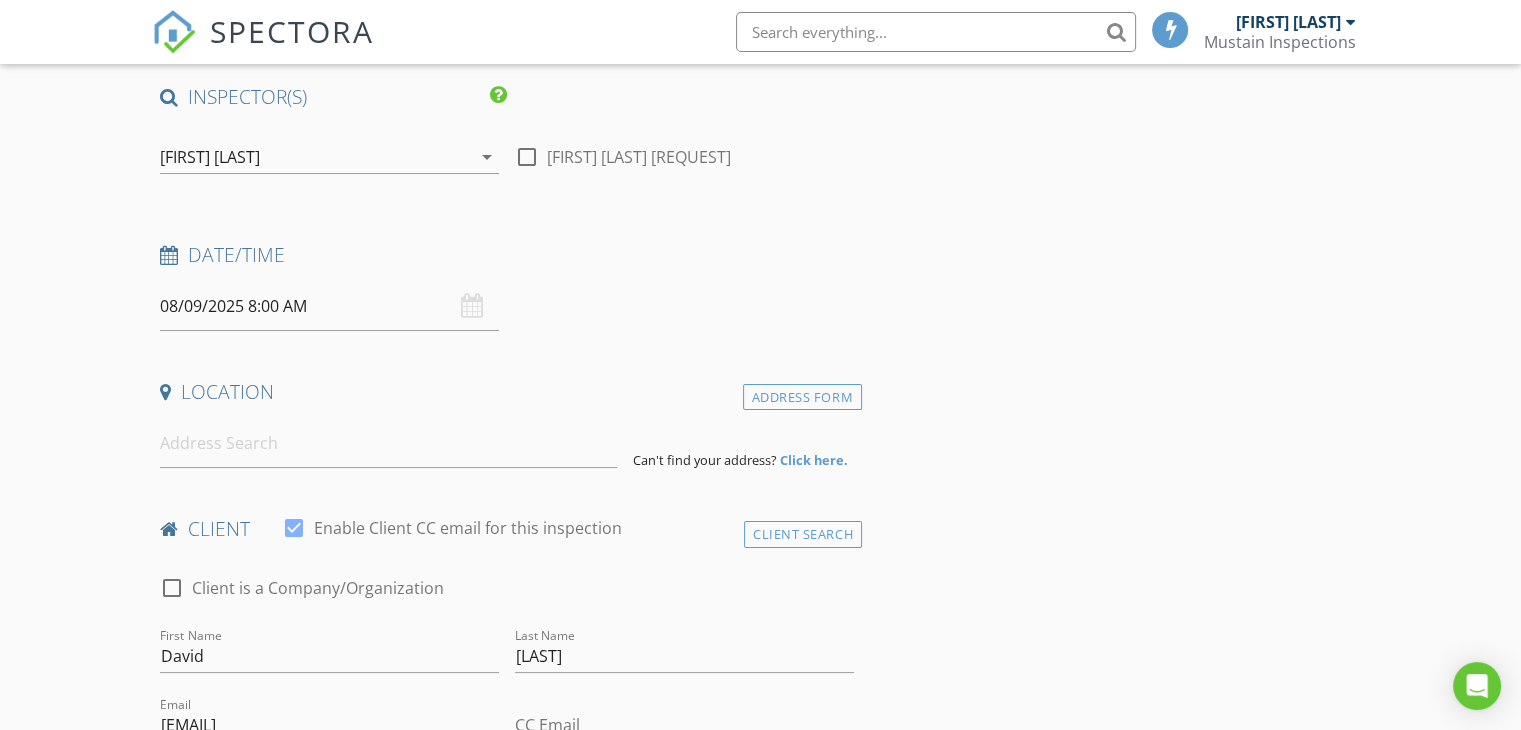 scroll, scrollTop: 147, scrollLeft: 0, axis: vertical 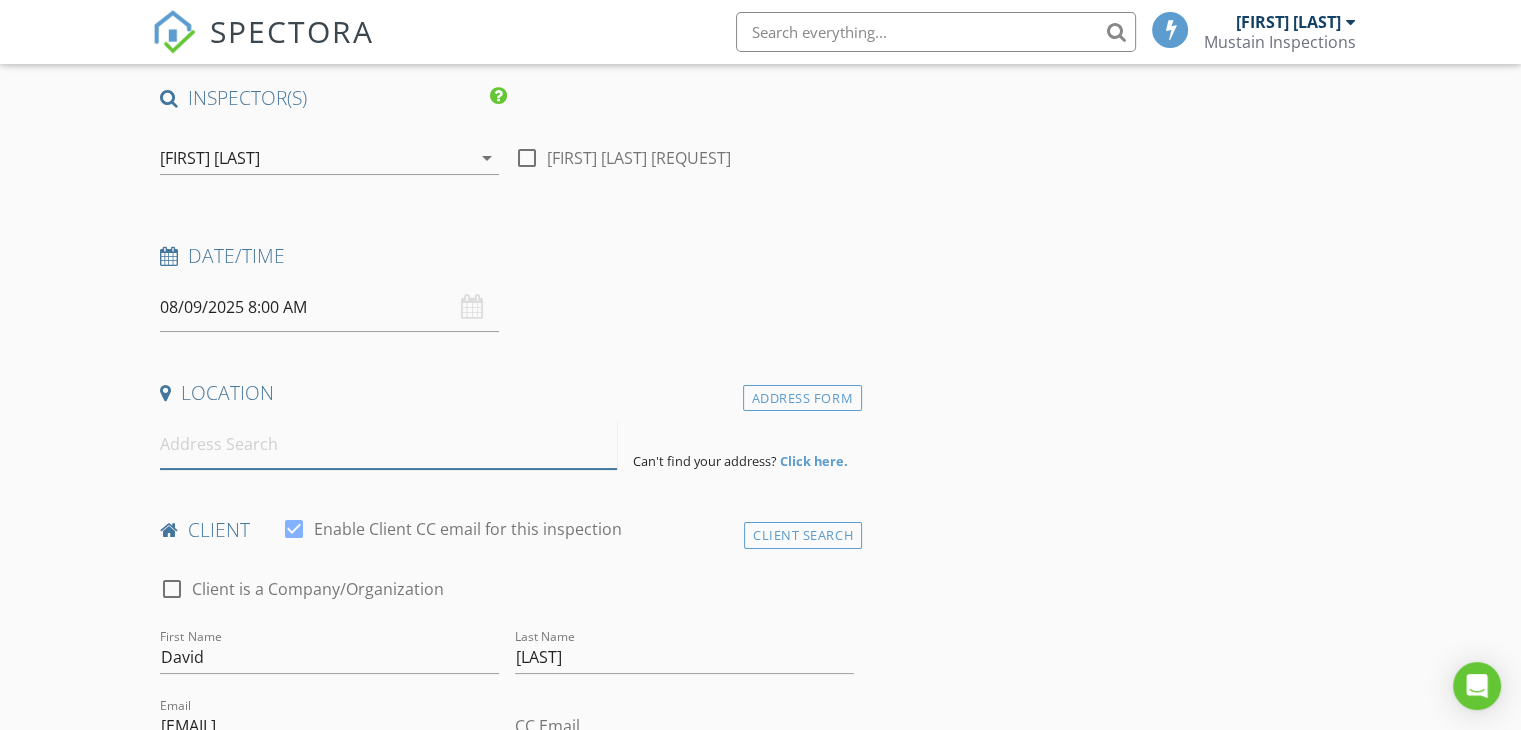 click at bounding box center [388, 444] 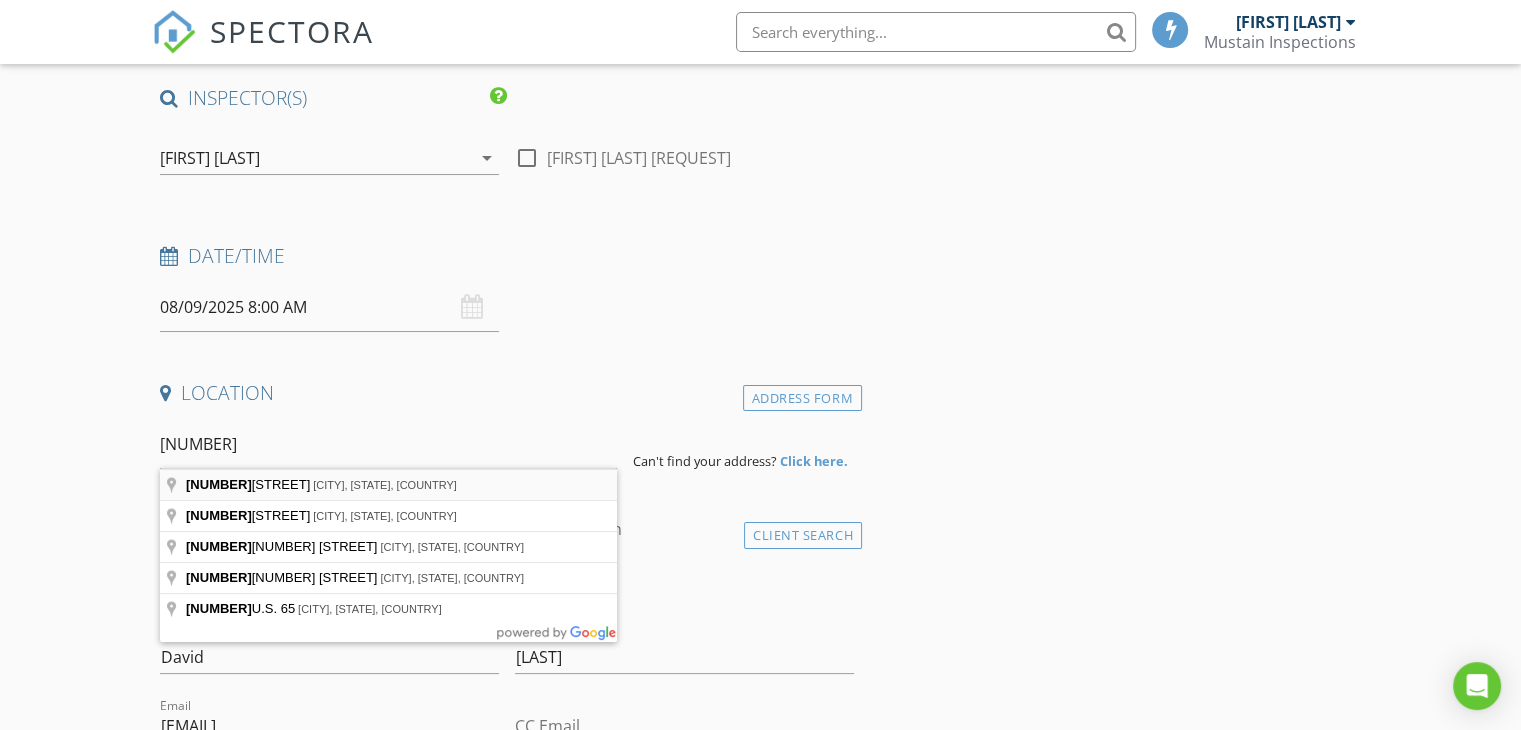 type on "18691 Pinebrooke Drive East, Garfield, AR, USA" 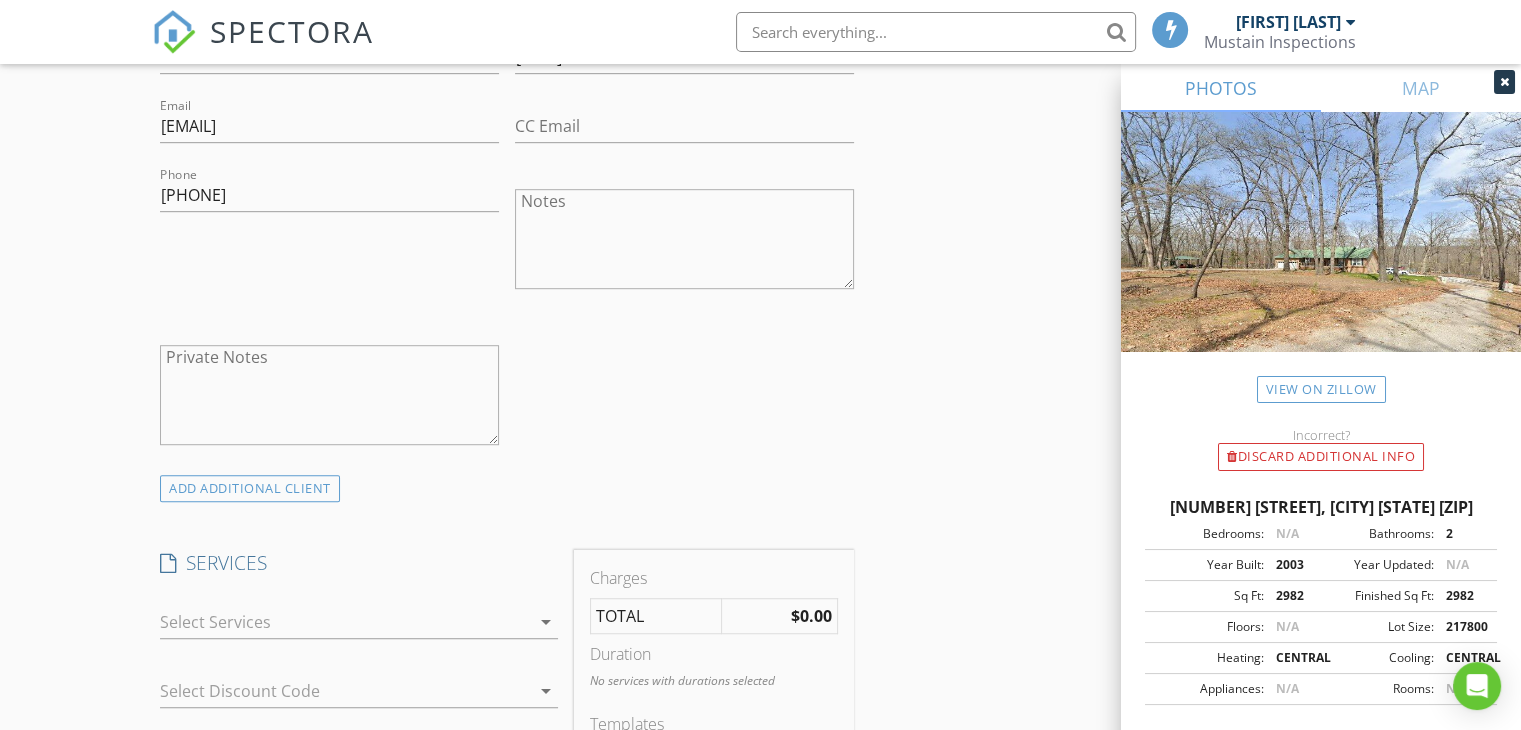 scroll, scrollTop: 1308, scrollLeft: 0, axis: vertical 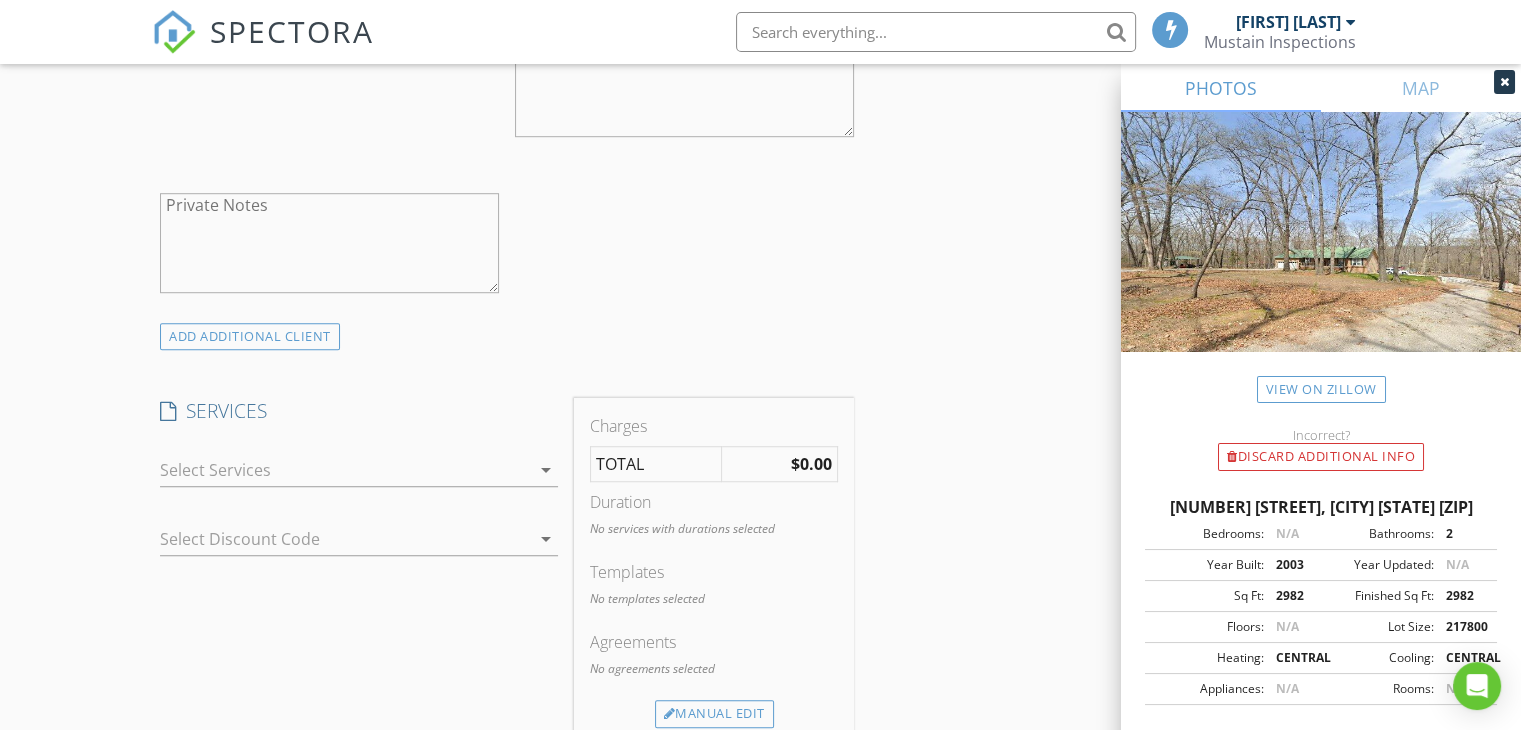 click at bounding box center [345, 470] 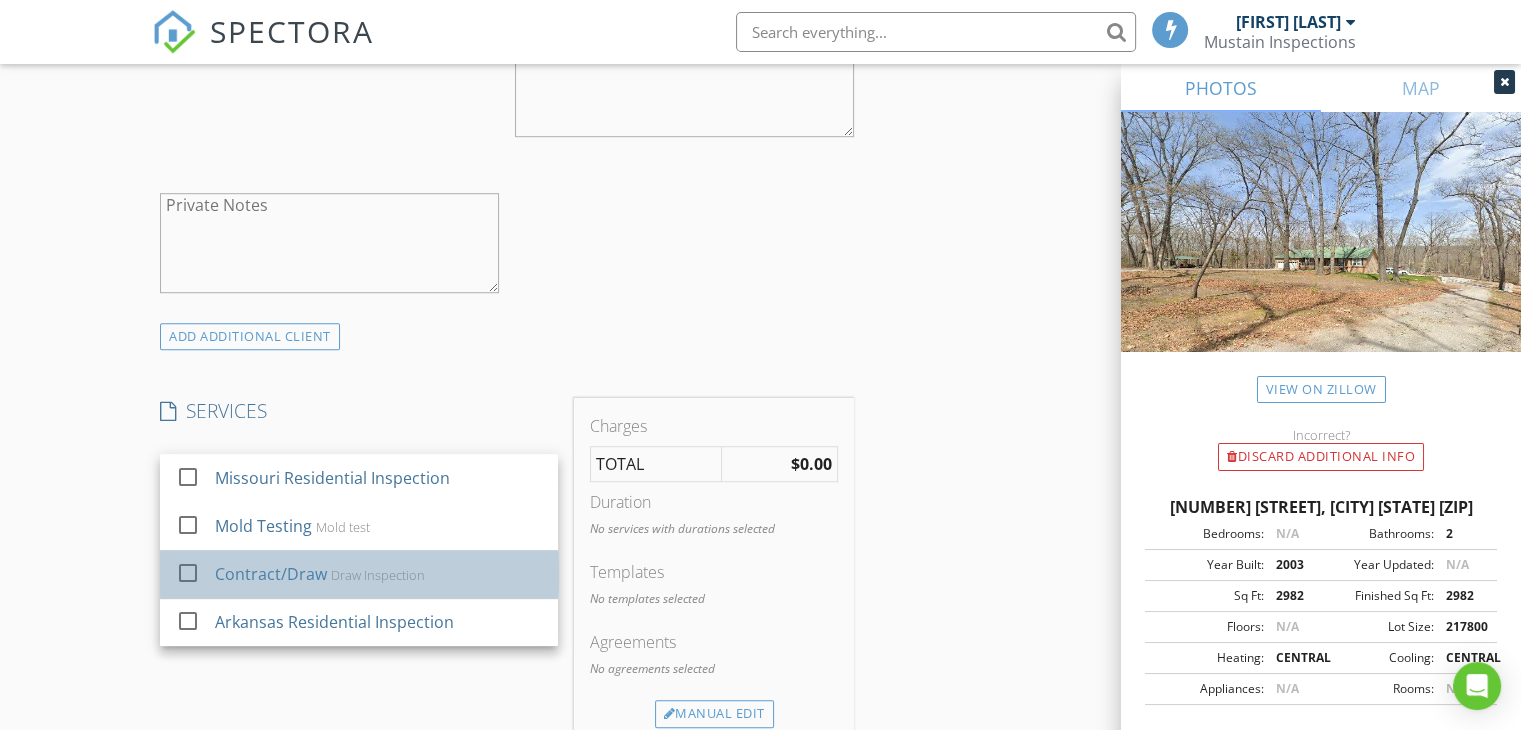 click on "check_box_outline_blank   Contract/Draw   Draw Inspection" at bounding box center (359, 574) 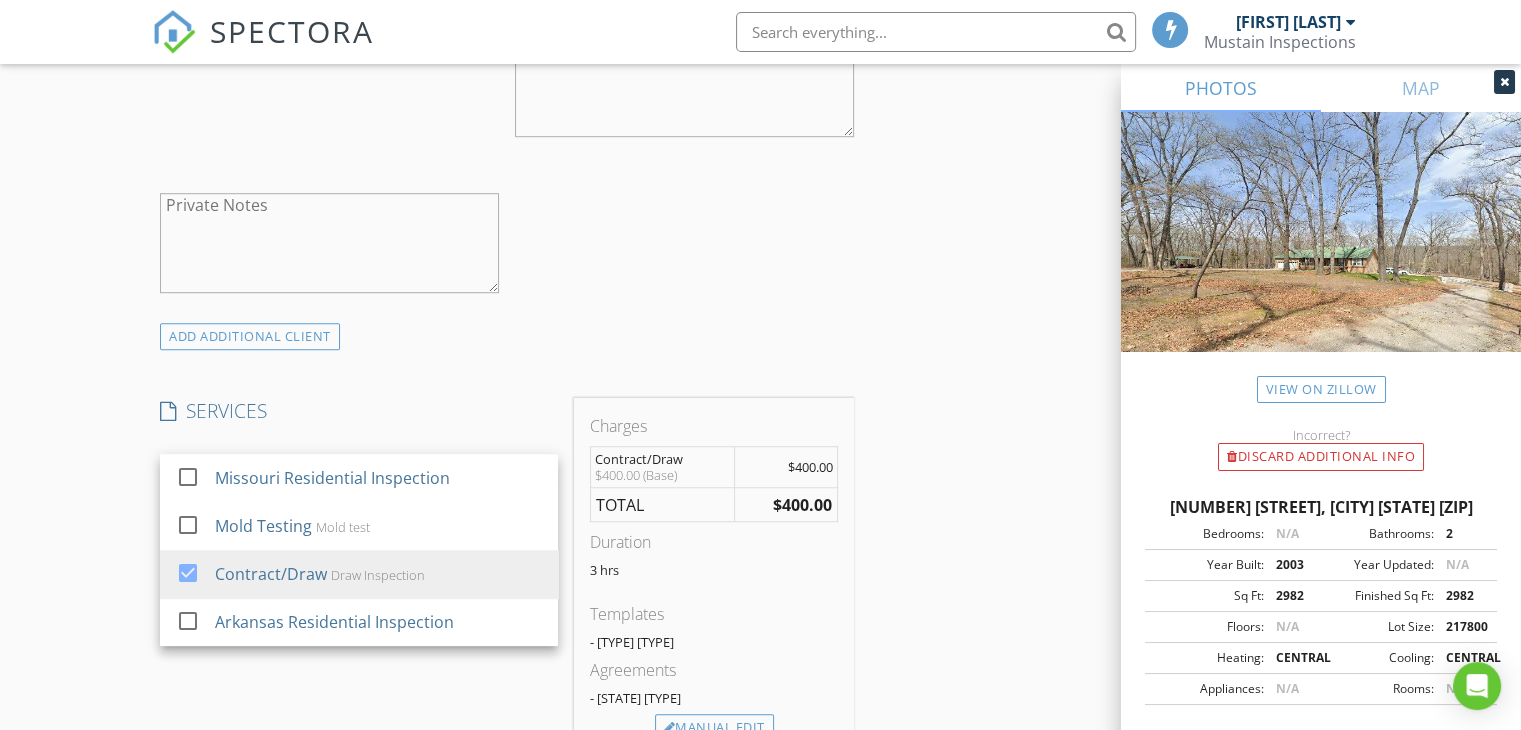 click on "New Inspection
Click here to use the New Order Form
INSPECTOR(S)
check_box   Justin Mustain   PRIMARY   Justin Mustain arrow_drop_down   check_box_outline_blank Justin Mustain specifically requested
Date/Time
08/09/2025 8:00 AM
Location
Address Search       Address 18691 Pinebrooke Dr E   Unit   City Garfield   State AR   Zip 72732   County Benton     Square Feet 2982   Year Built 2003   Foundation arrow_drop_down     Justin Mustain     22.4 miles     (37 minutes)
client
check_box Enable Client CC email for this inspection   Client Search     check_box_outline_blank Client is a Company/Organization     First Name David   Last Name Leehans   Email david.leehans@bentonville.arkansas.gov   CC Email   Phone 479-936-0467           Notes   Private Notes
ADD ADDITIONAL client
check_box_outline_blank" at bounding box center (760, 537) 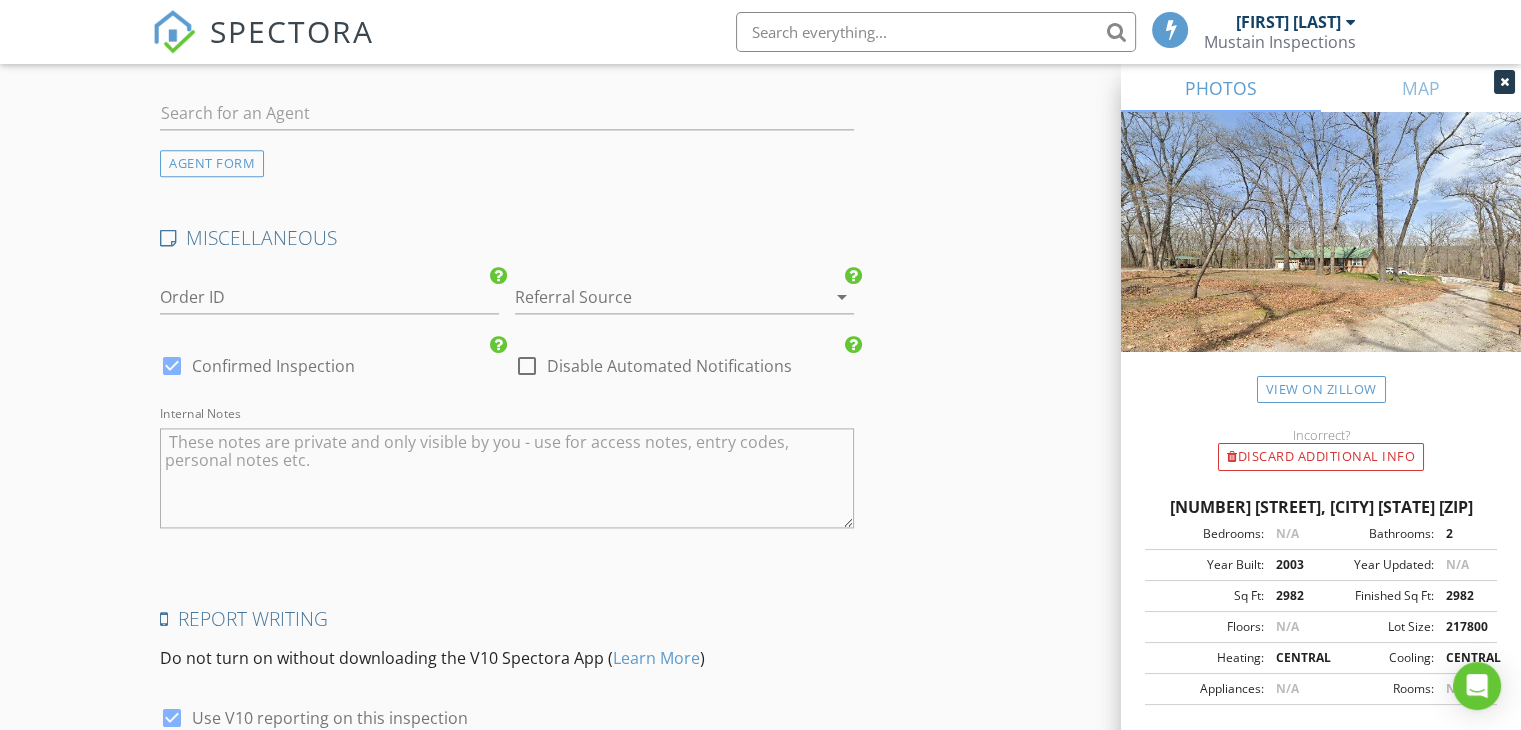 scroll, scrollTop: 2838, scrollLeft: 0, axis: vertical 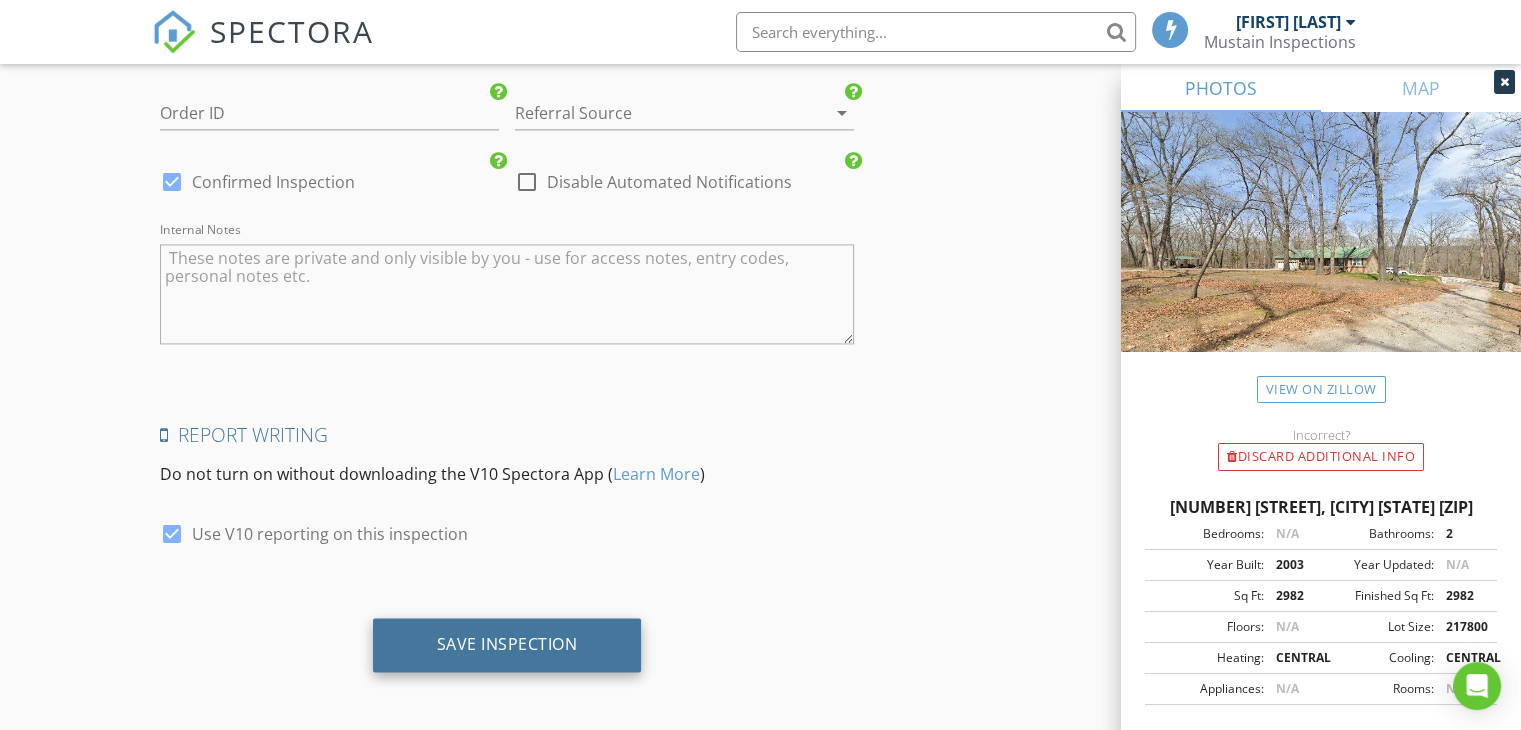 click on "Save Inspection" at bounding box center (507, 644) 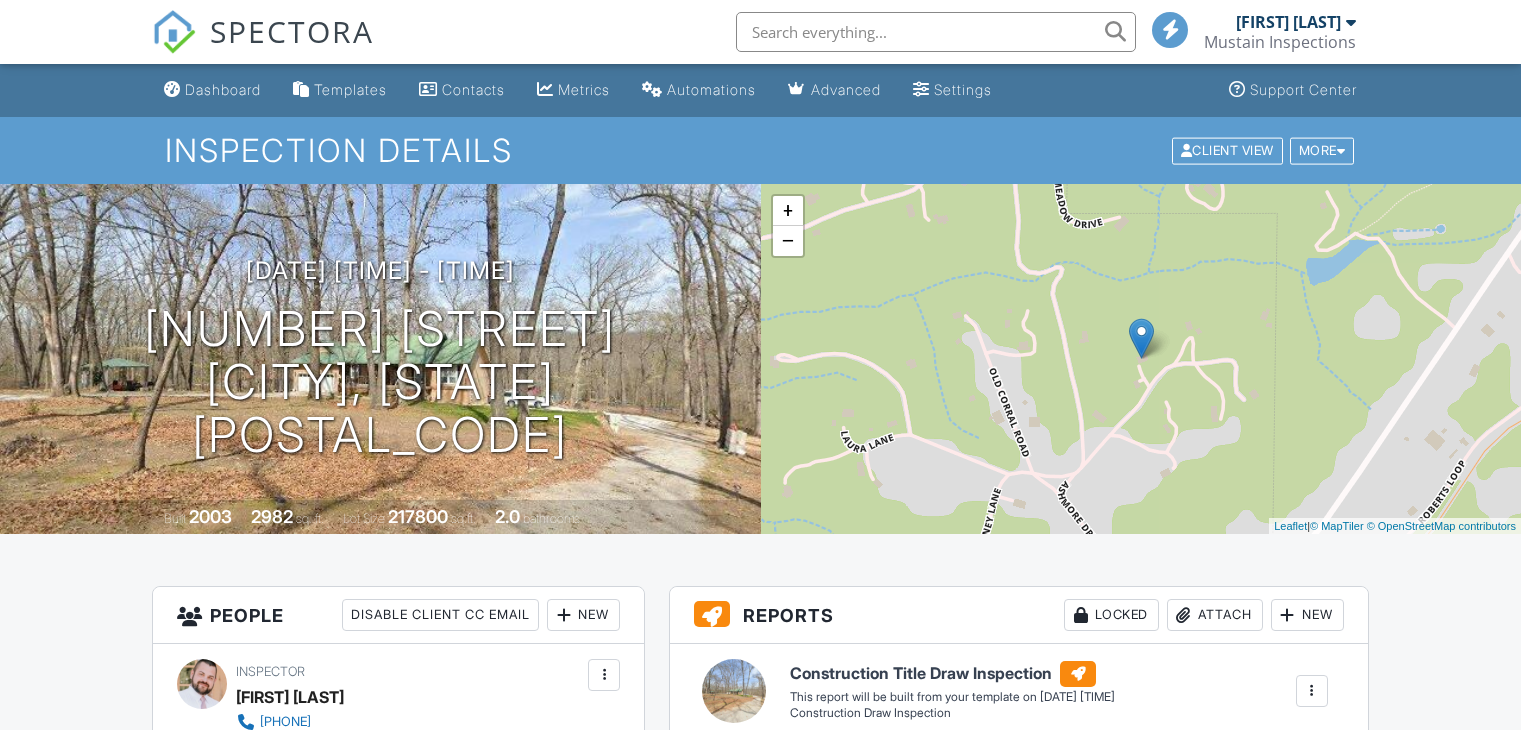scroll, scrollTop: 0, scrollLeft: 0, axis: both 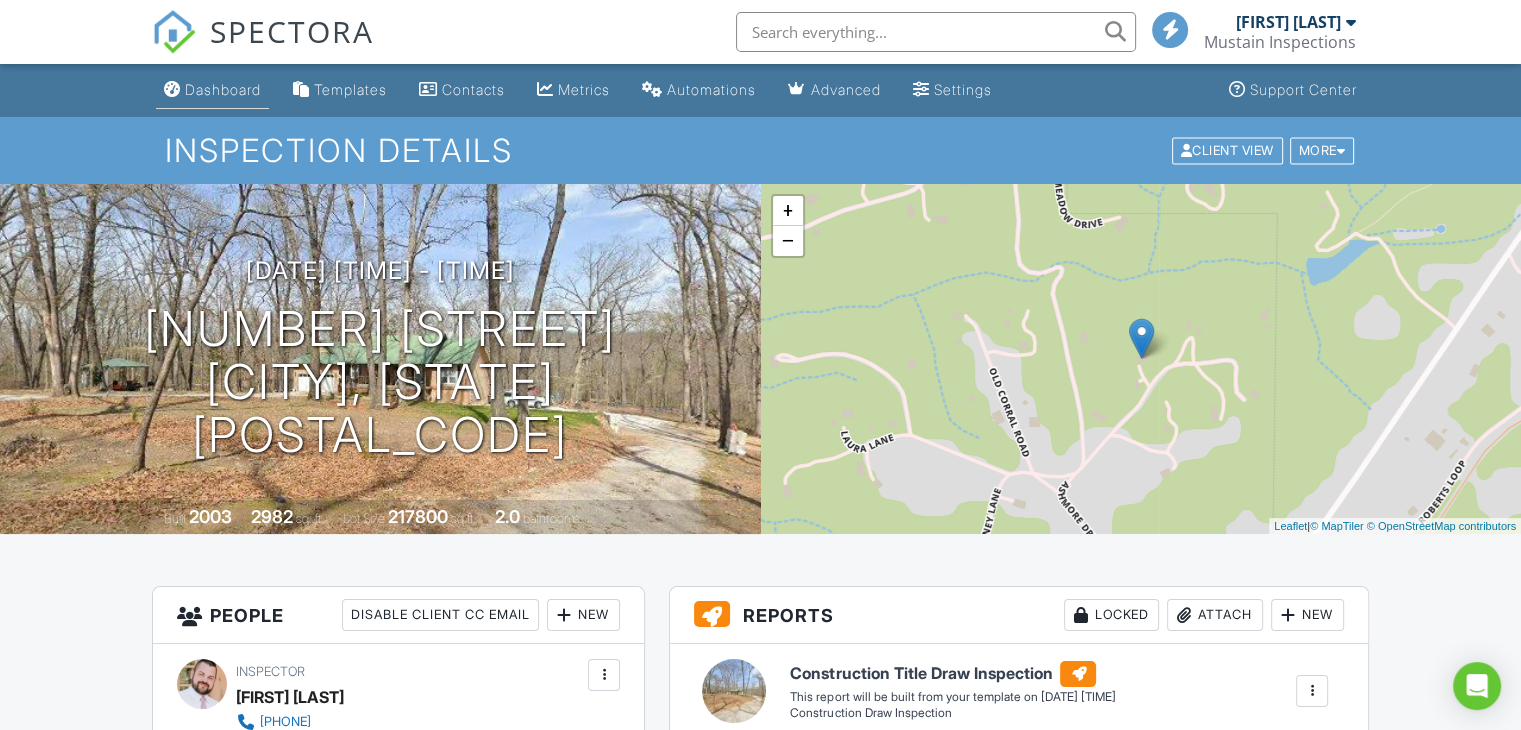 click on "Dashboard" at bounding box center (223, 89) 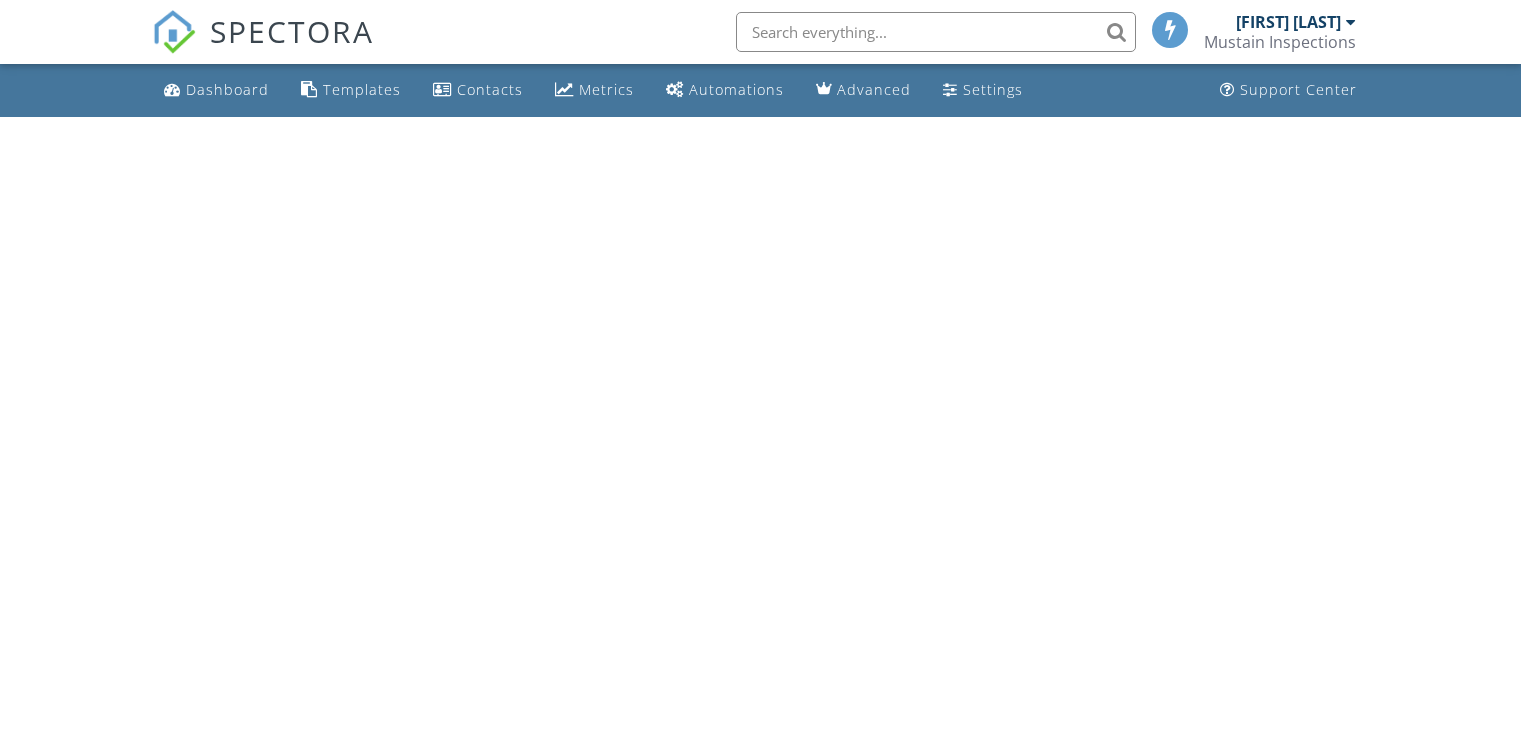 scroll, scrollTop: 0, scrollLeft: 0, axis: both 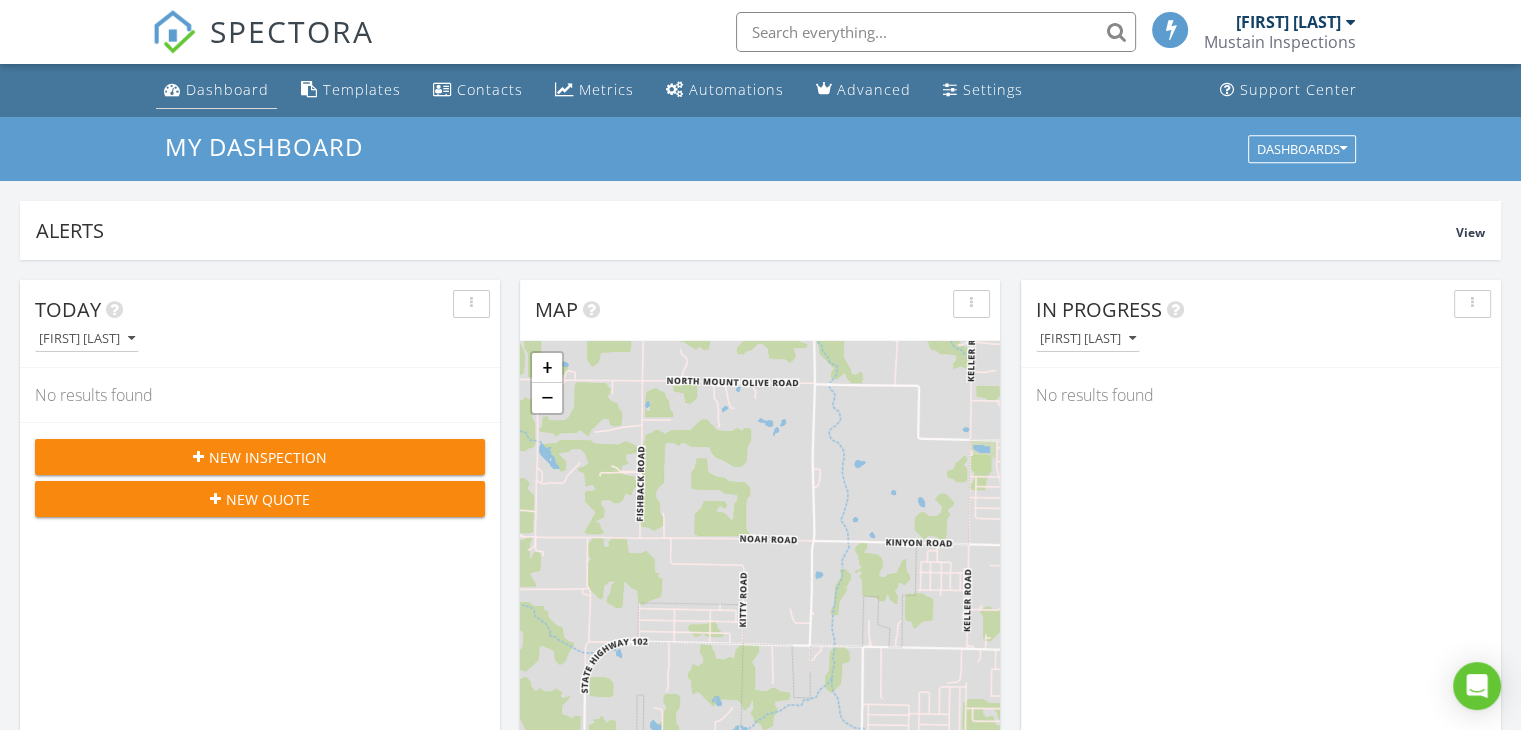 click on "Dashboard" at bounding box center (227, 89) 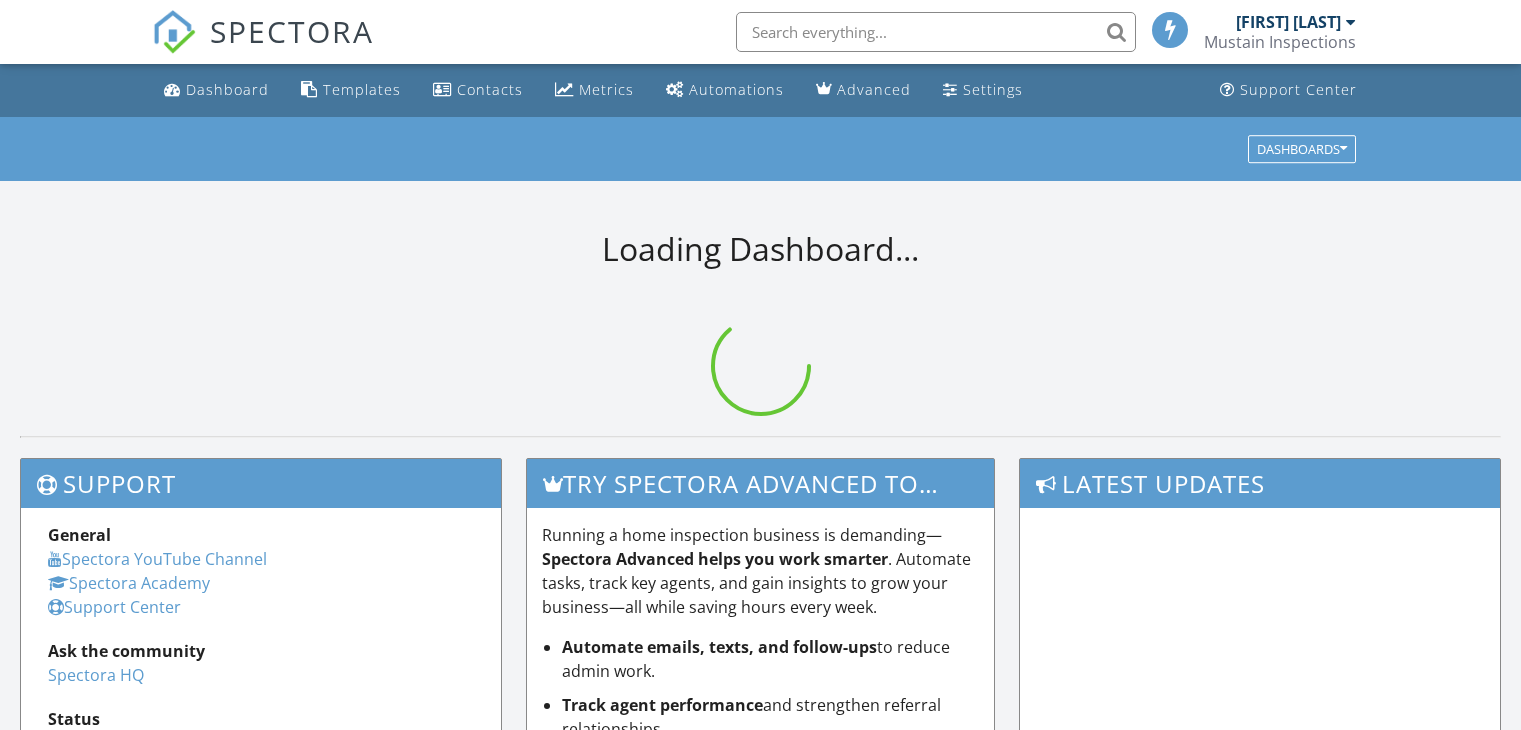 scroll, scrollTop: 0, scrollLeft: 0, axis: both 